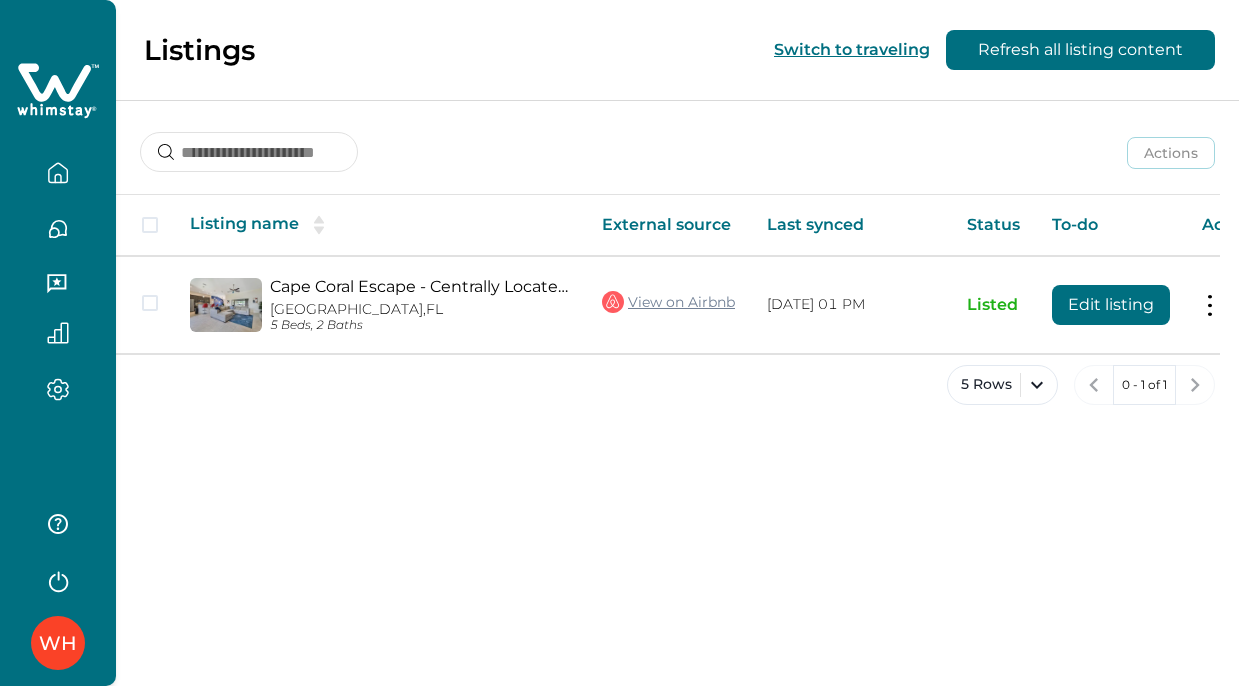 scroll, scrollTop: 0, scrollLeft: 0, axis: both 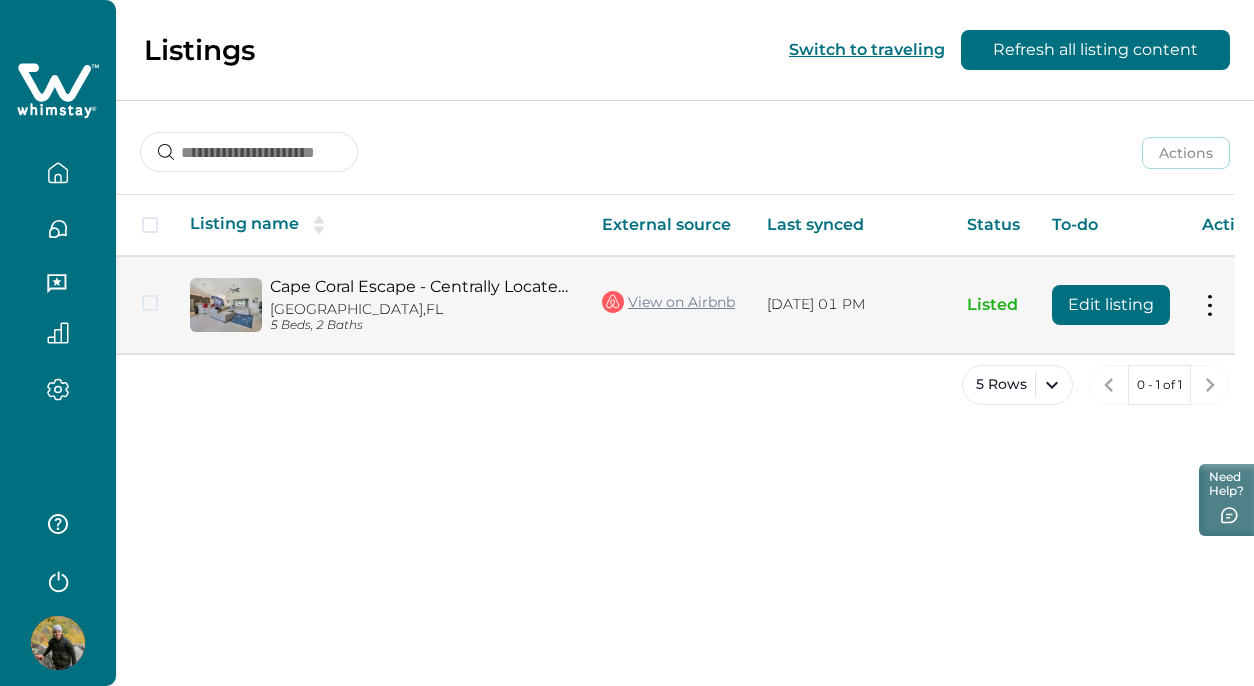 click on "Edit listing" at bounding box center [1111, 305] 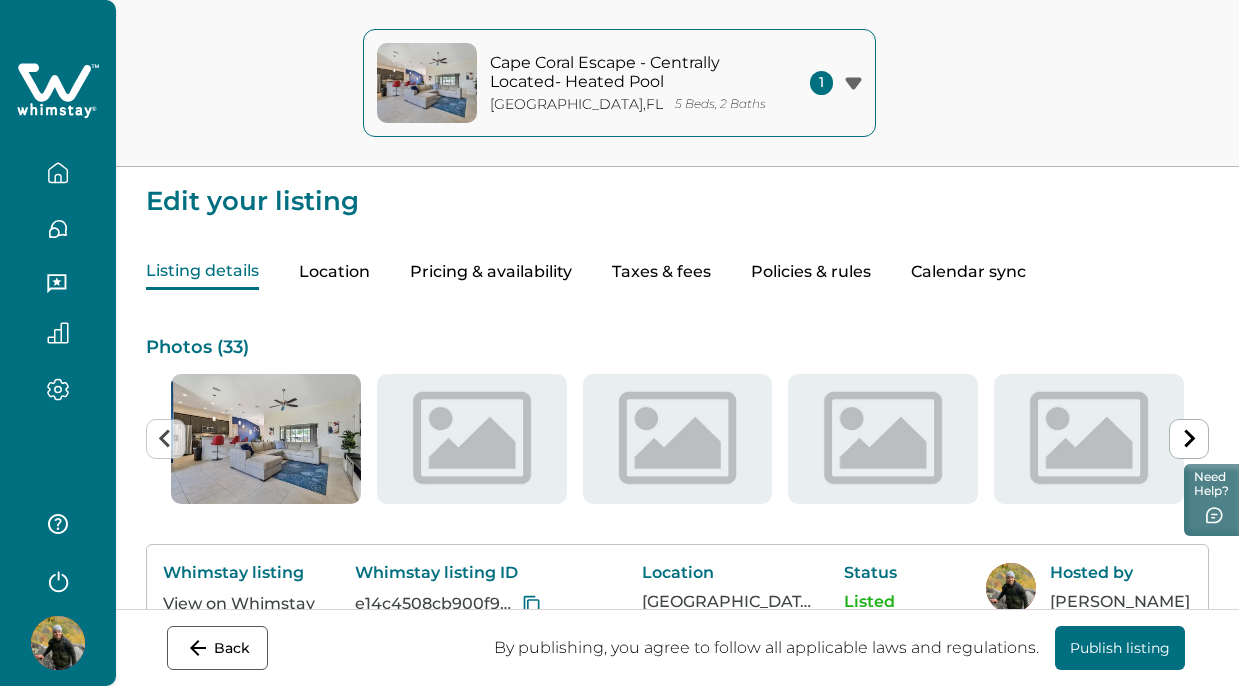 click on "Pricing & availability" at bounding box center (491, 272) 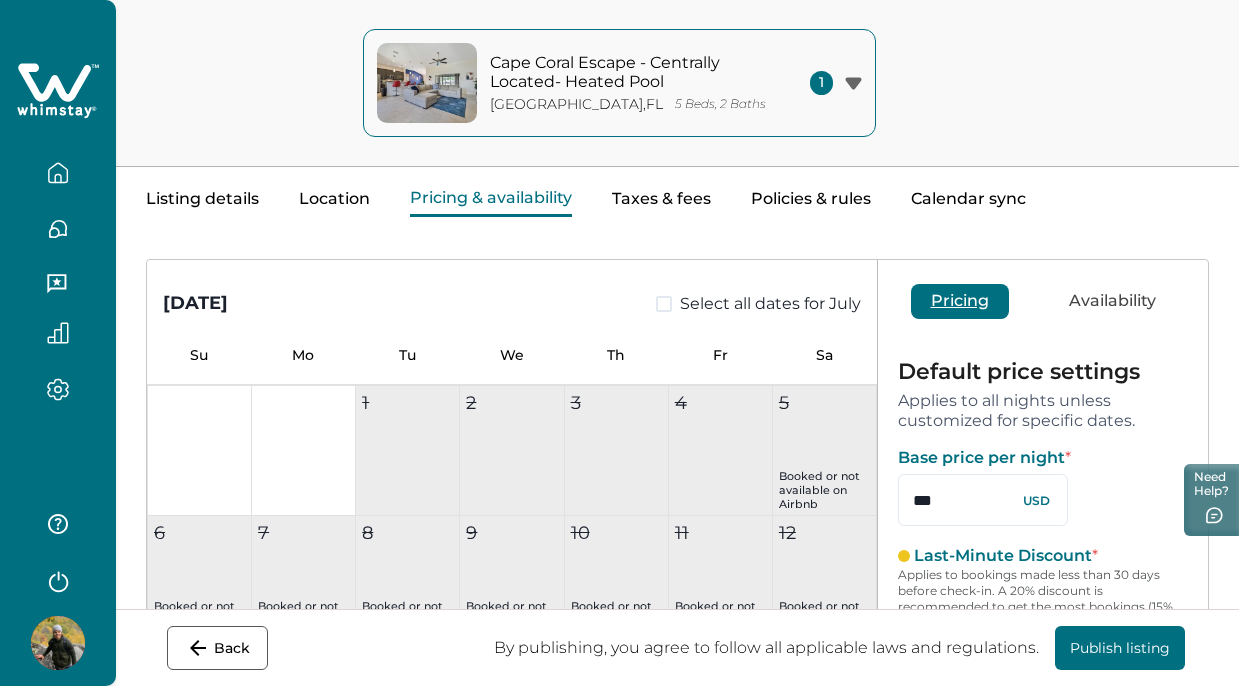 scroll, scrollTop: 72, scrollLeft: 0, axis: vertical 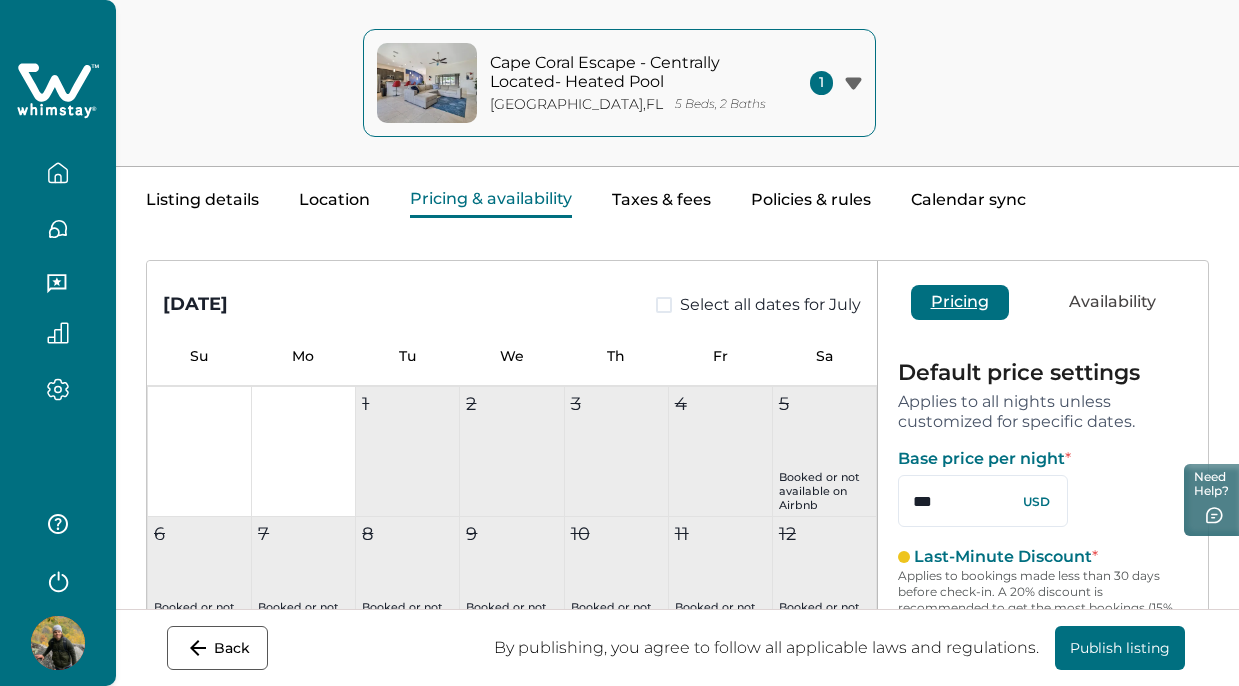 click on "Availability" at bounding box center [1112, 302] 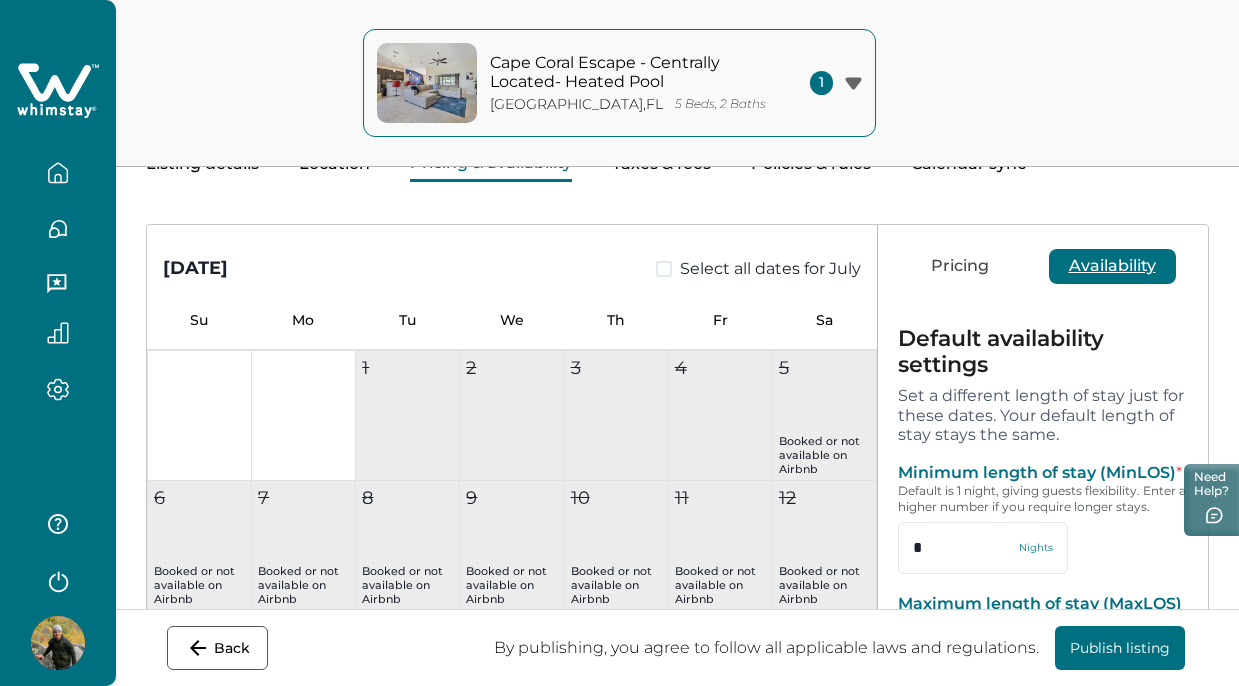 scroll, scrollTop: 0, scrollLeft: 0, axis: both 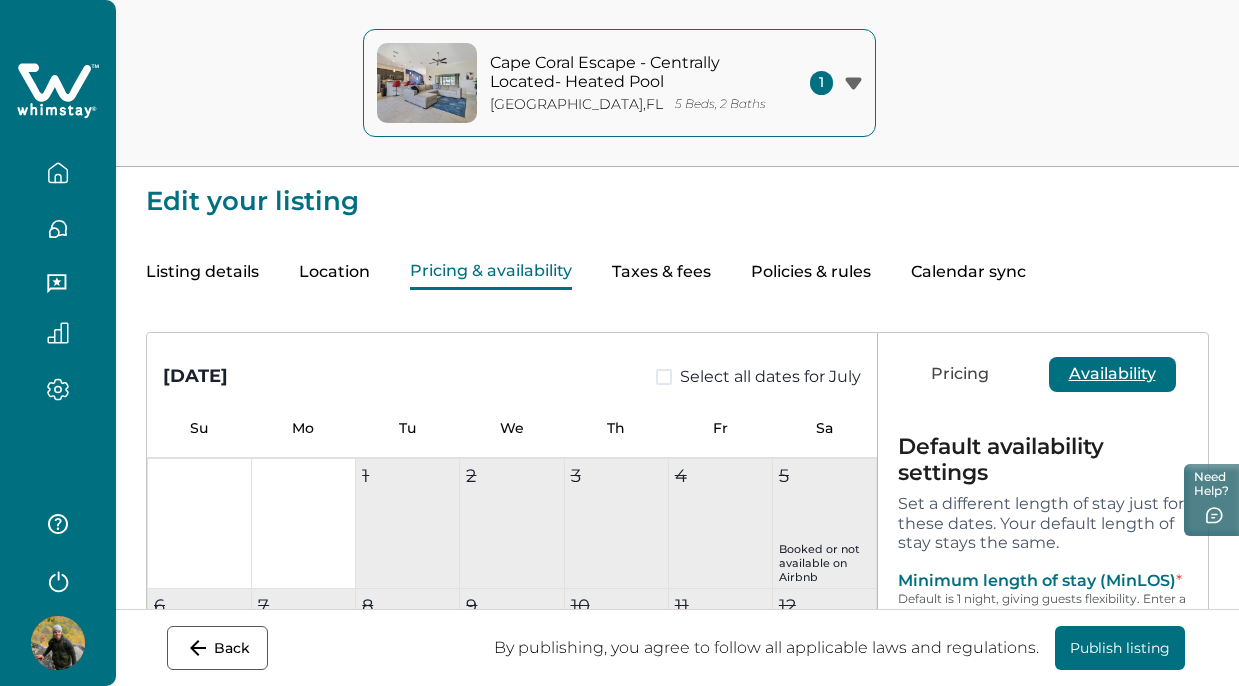 click 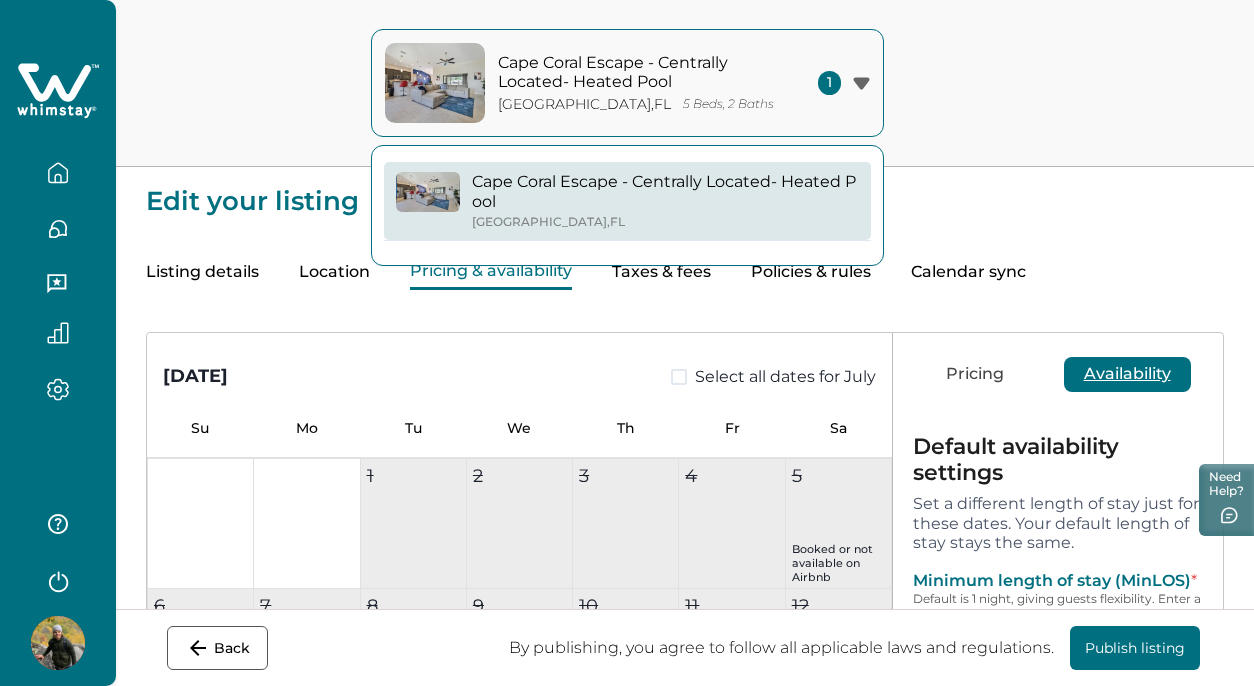 click on "1" at bounding box center (844, 83) 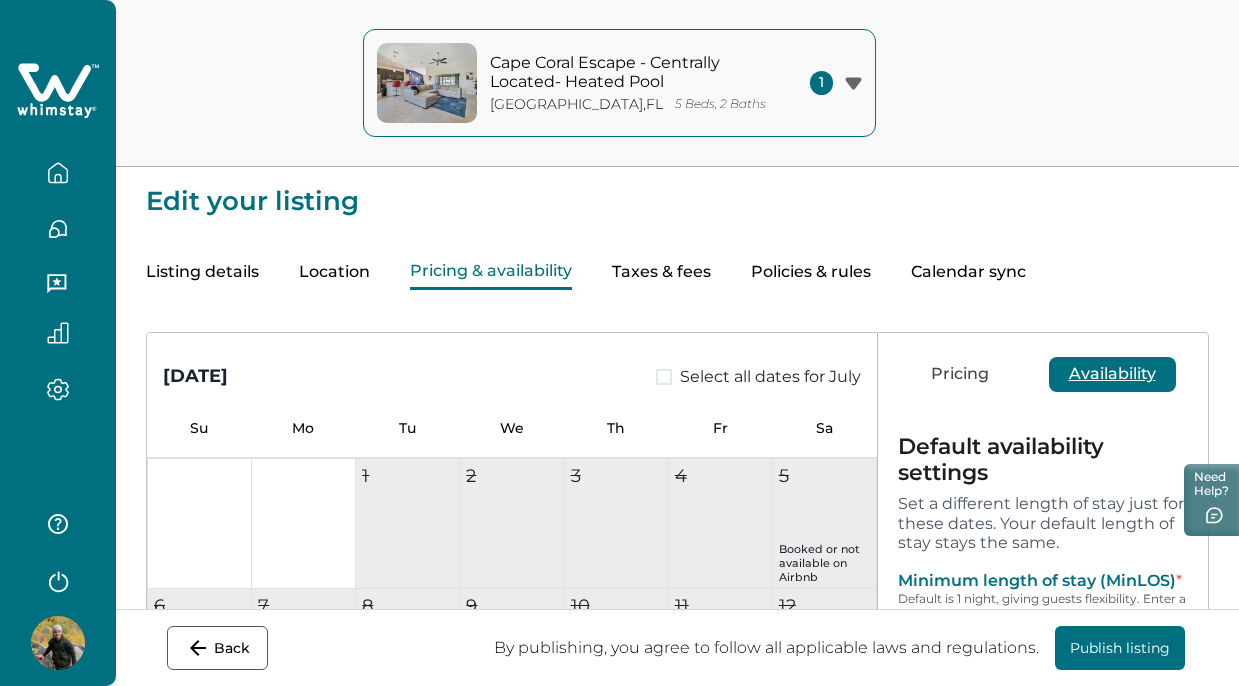 click on "Policies & rules" at bounding box center (811, 272) 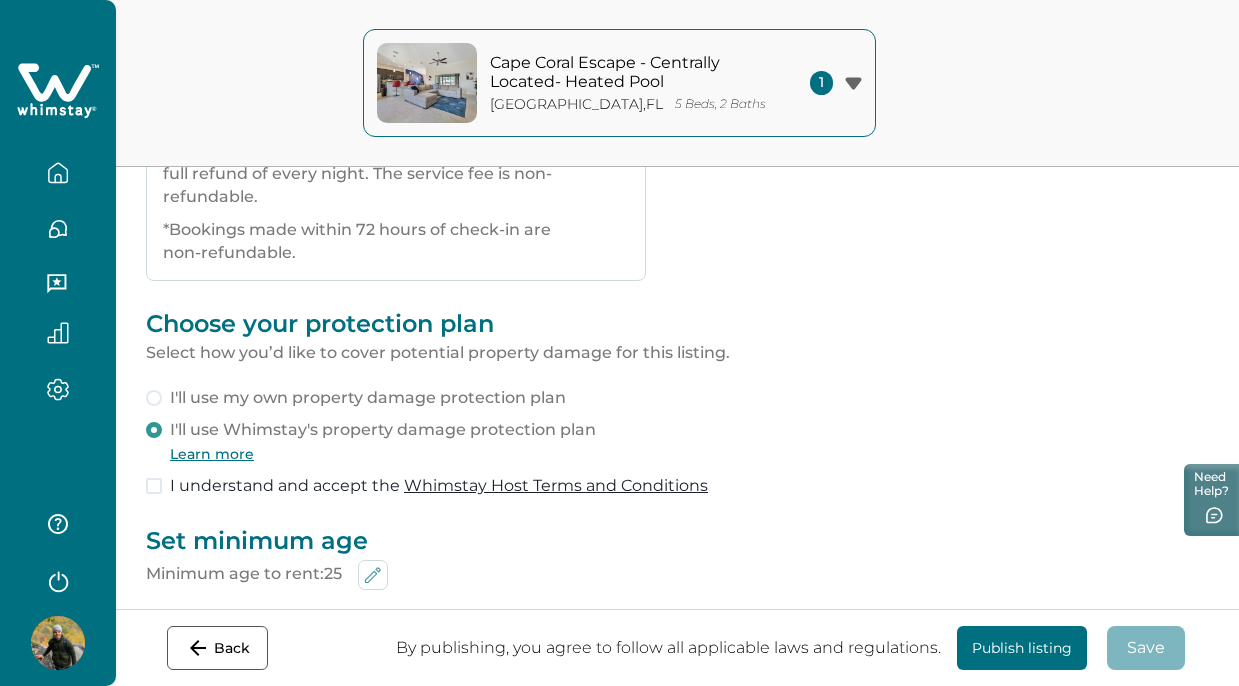 scroll, scrollTop: 698, scrollLeft: 0, axis: vertical 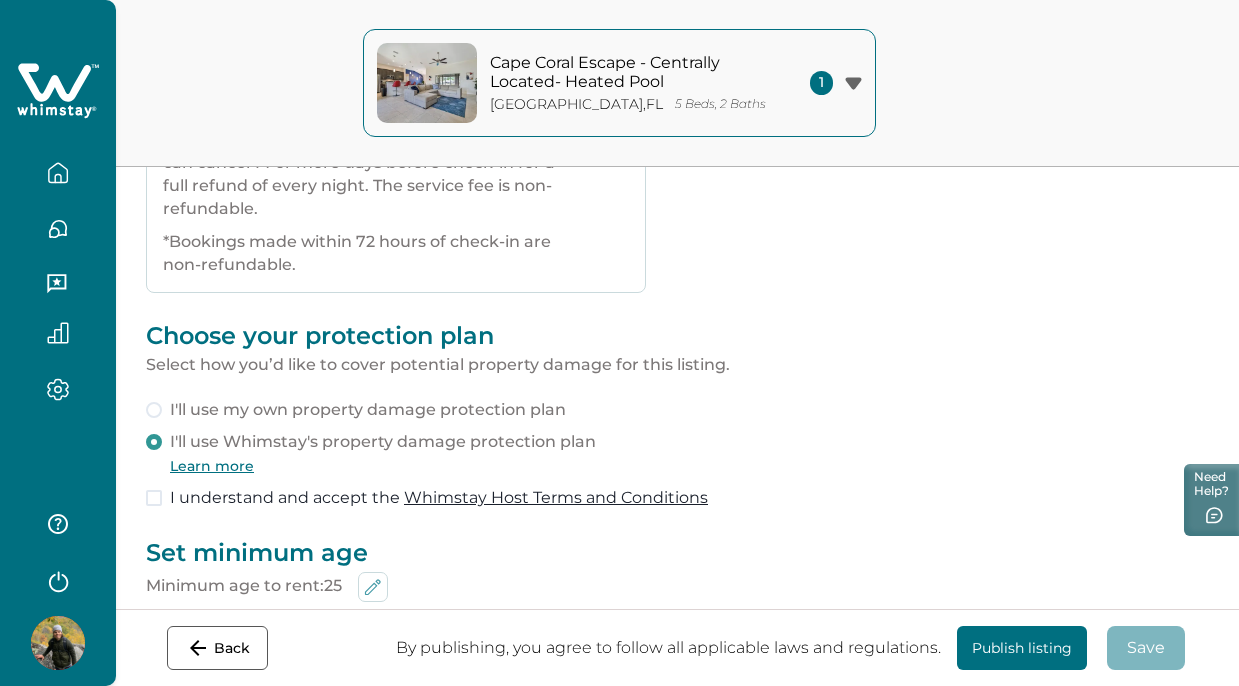 click at bounding box center (154, 498) 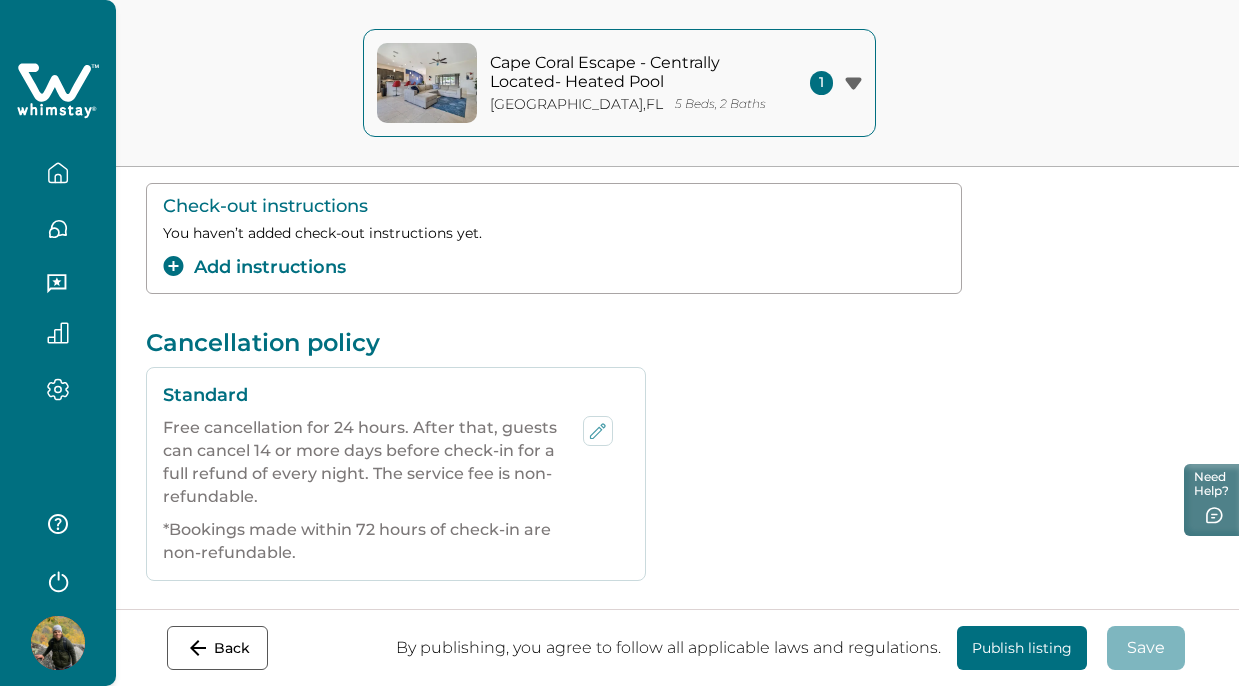 scroll, scrollTop: 405, scrollLeft: 0, axis: vertical 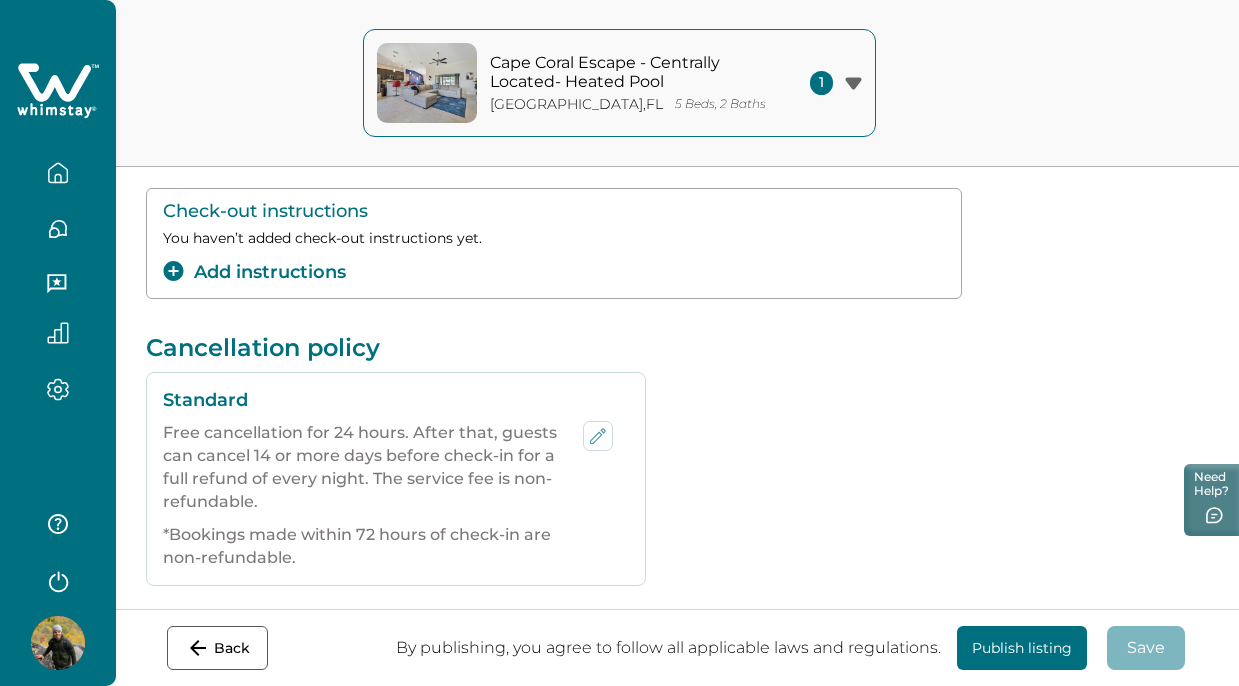 click on "Free cancellation for 24 hours. After that, guests can cancel 14 or more days before check-in for a full refund of every night. The service fee is non-refundable." at bounding box center (365, 467) 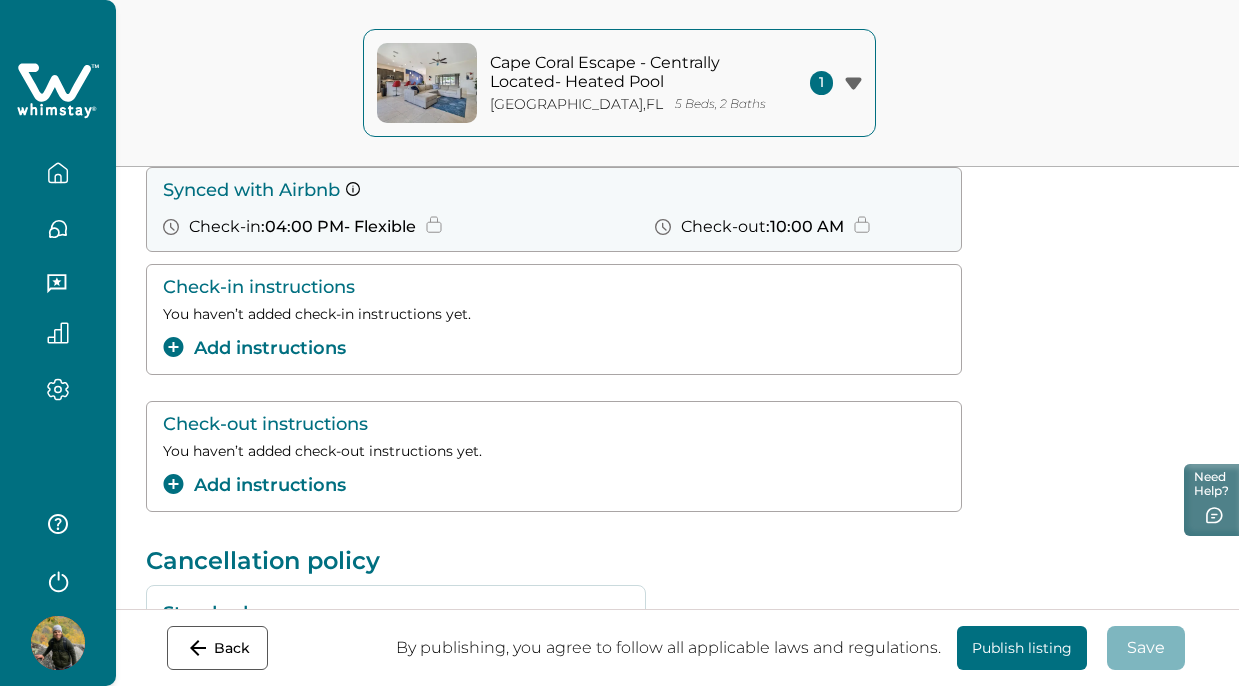 scroll, scrollTop: 191, scrollLeft: 0, axis: vertical 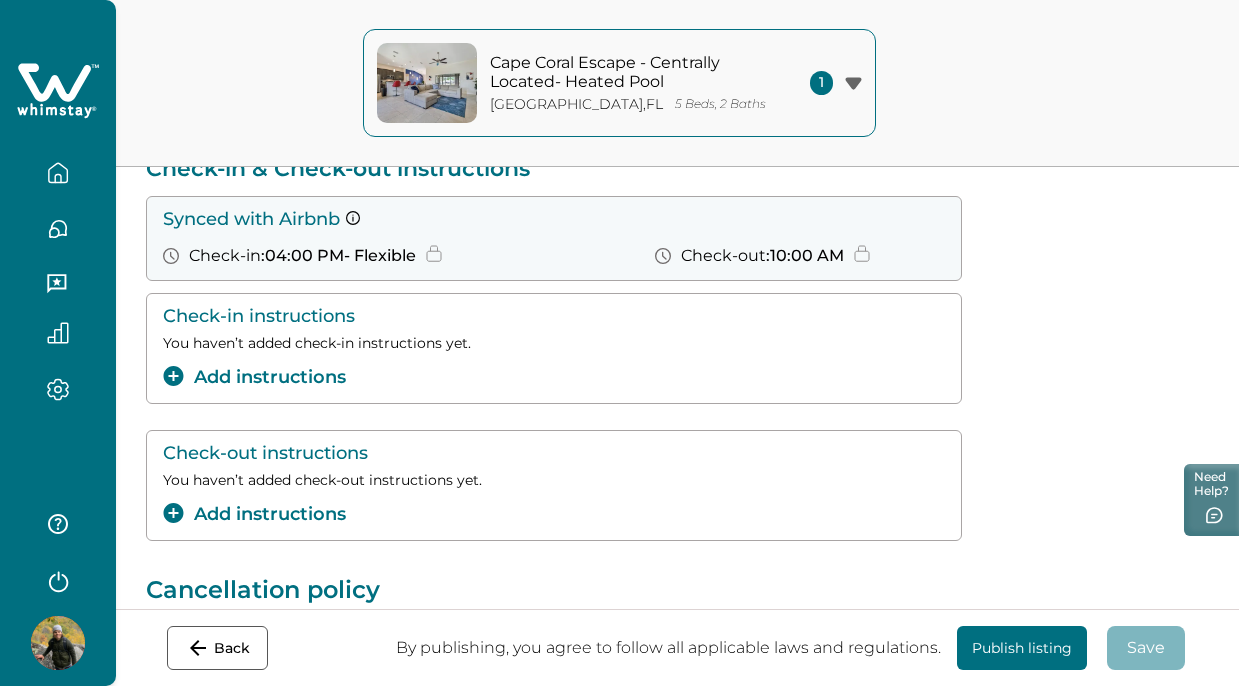 click on "Add instructions" at bounding box center (254, 377) 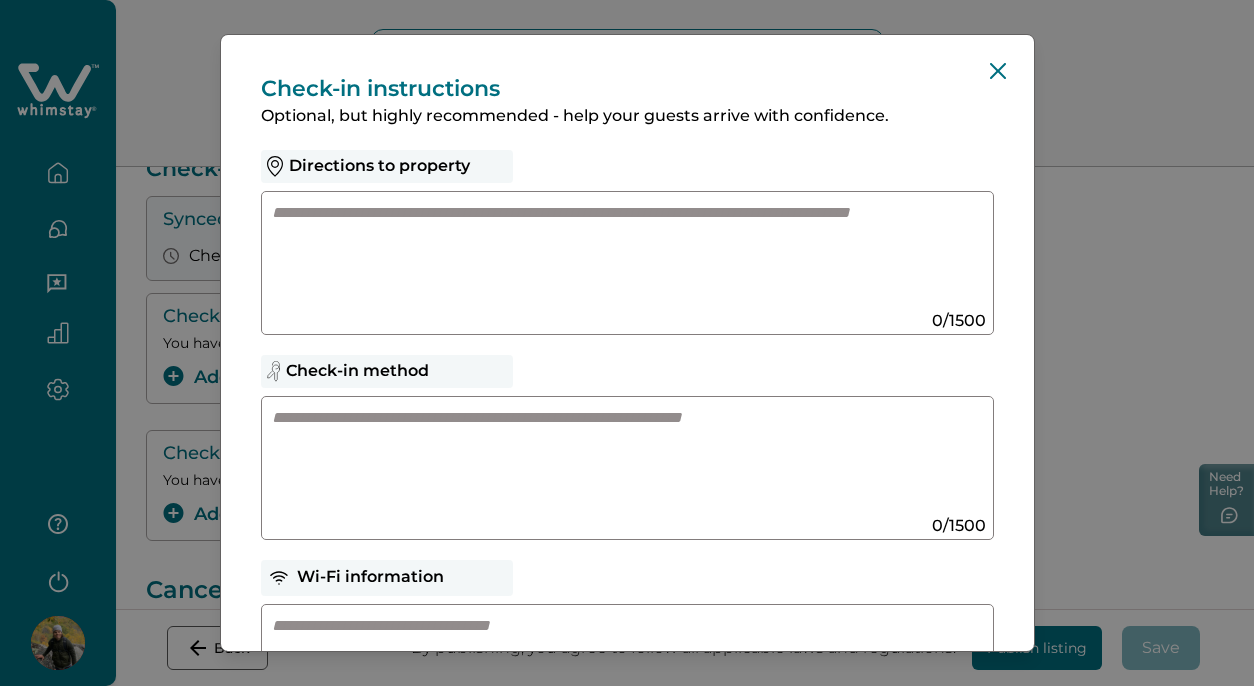 click at bounding box center [608, 255] 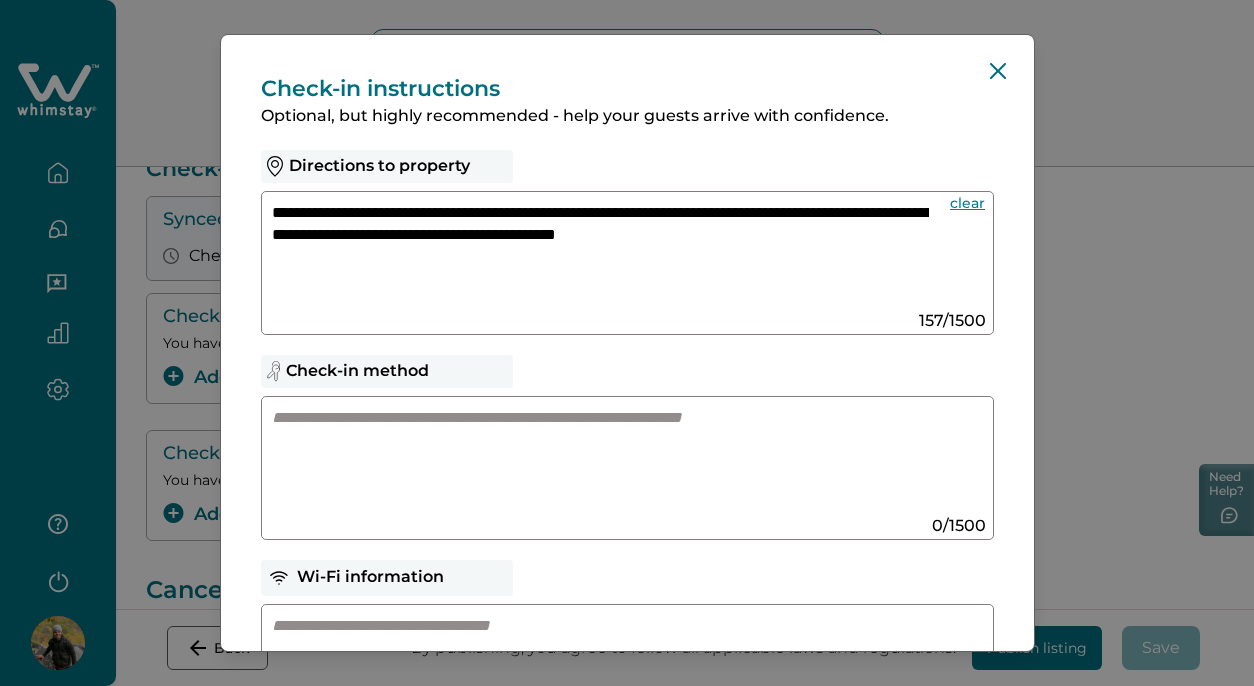 drag, startPoint x: 439, startPoint y: 237, endPoint x: 400, endPoint y: 238, distance: 39.012817 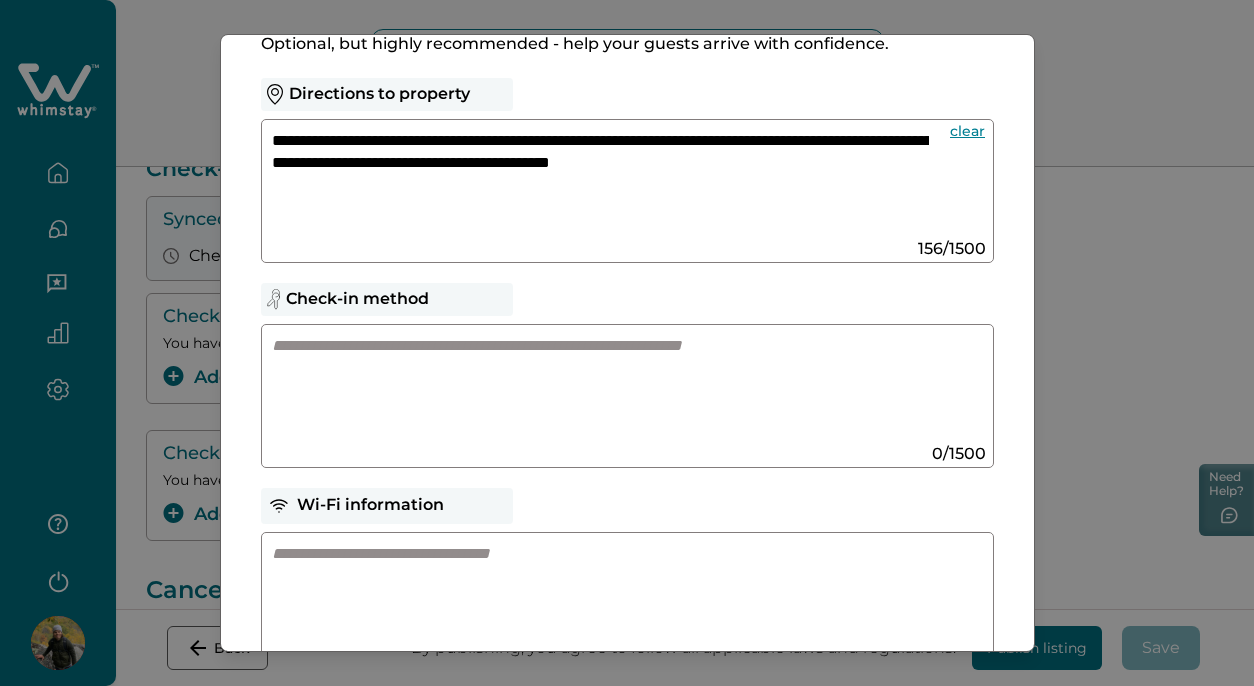 scroll, scrollTop: 92, scrollLeft: 0, axis: vertical 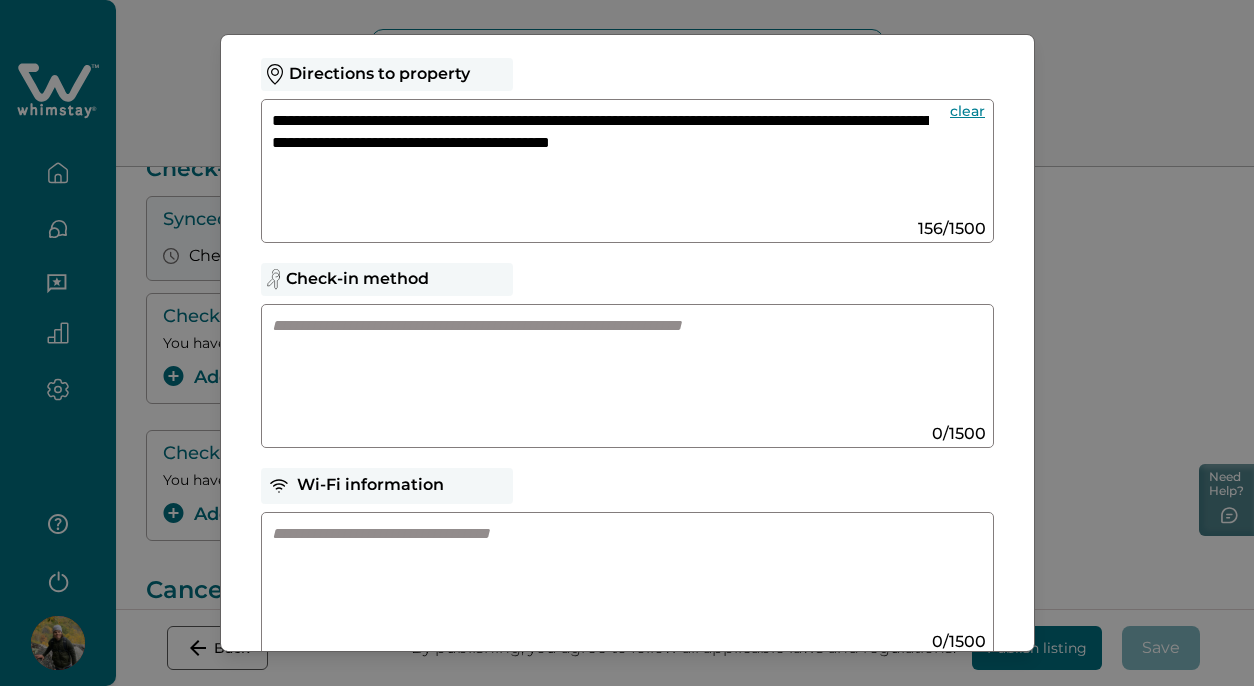 type on "**********" 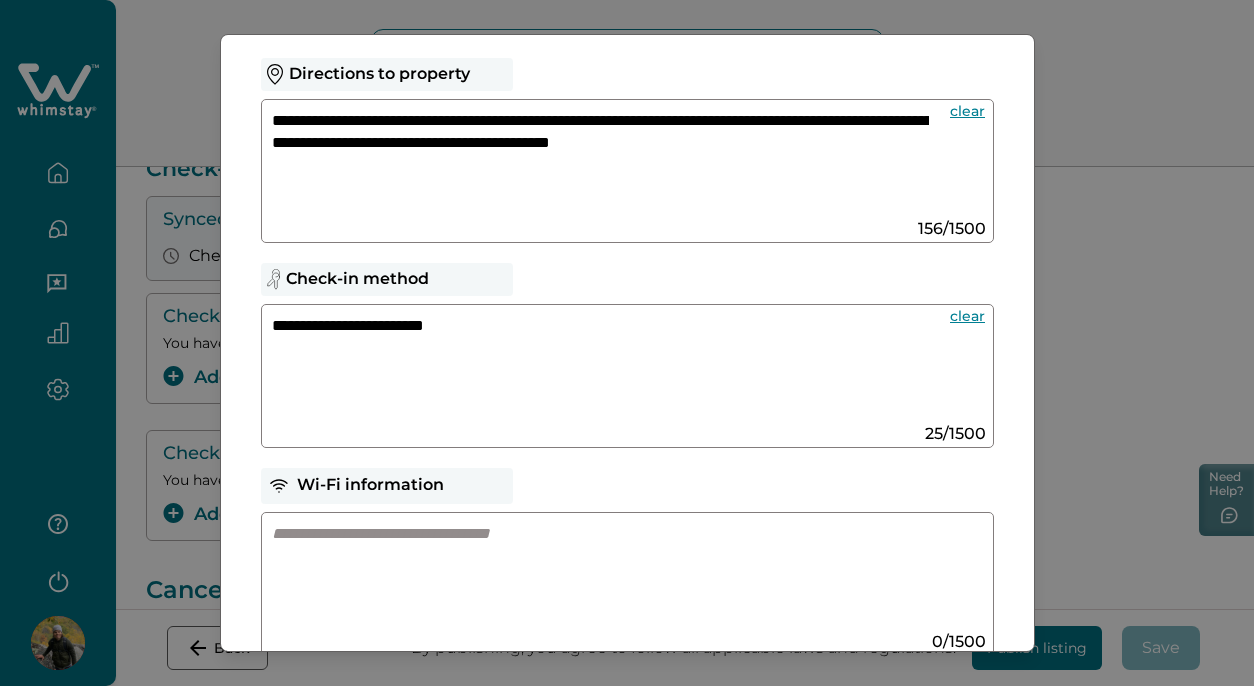 paste on "**********" 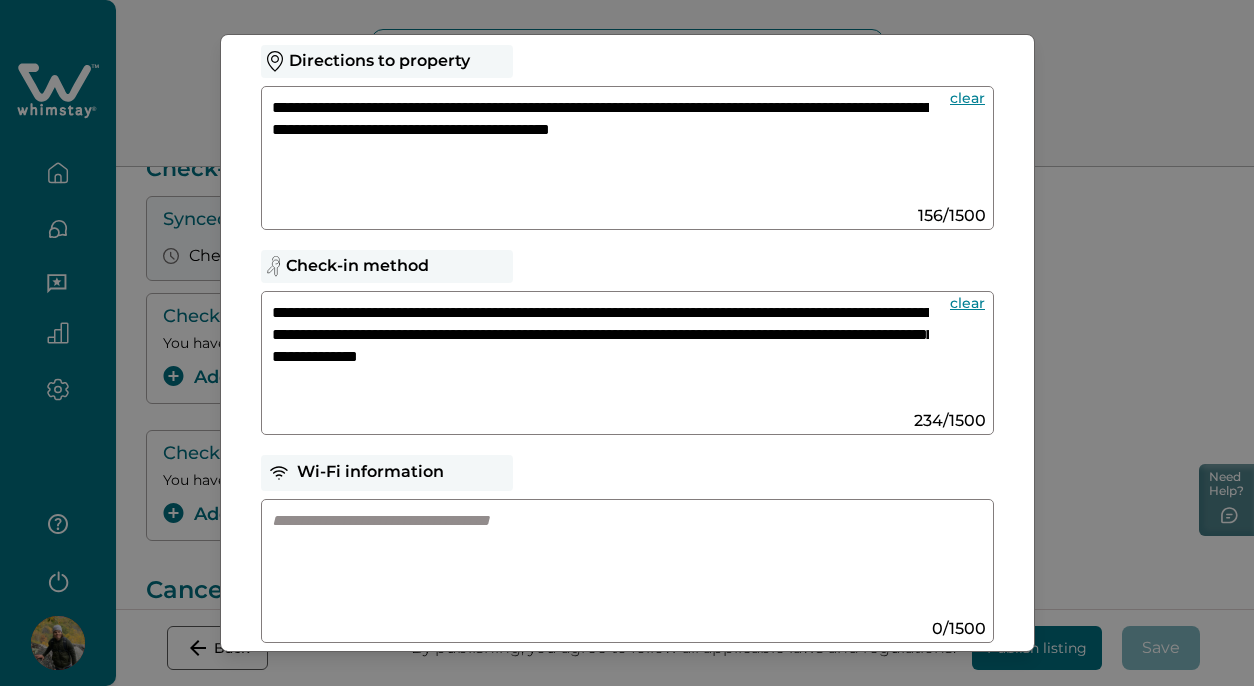 scroll, scrollTop: 52, scrollLeft: 0, axis: vertical 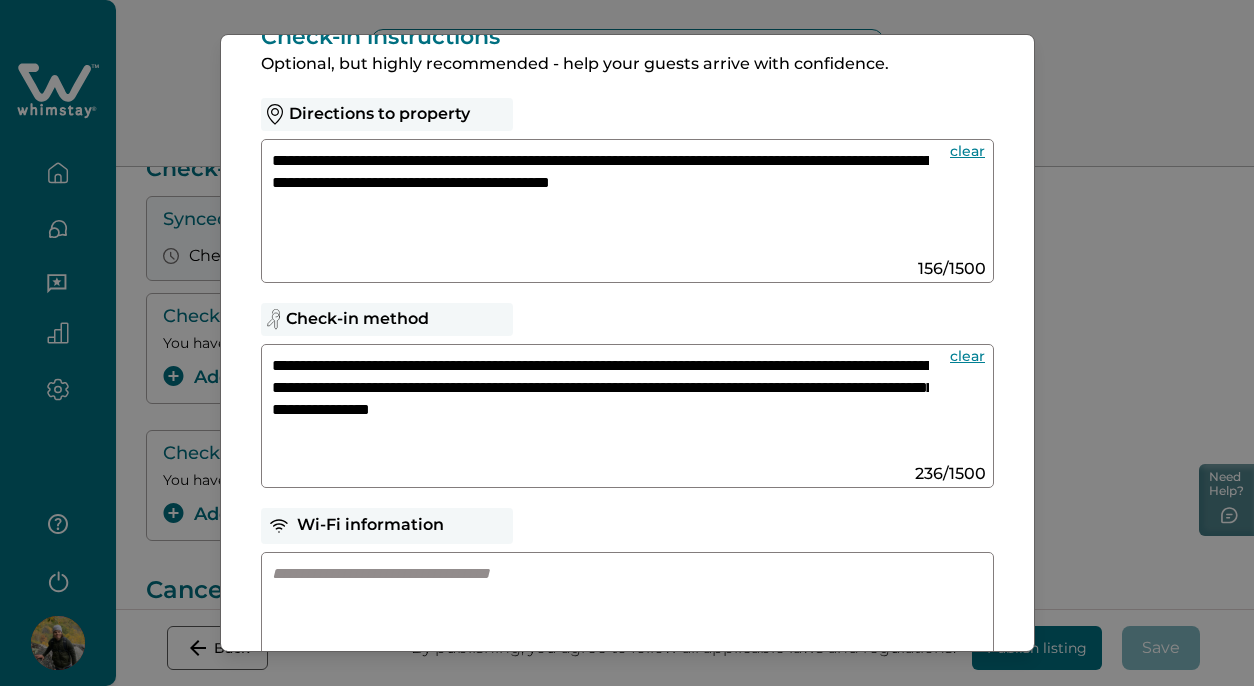 paste on "**********" 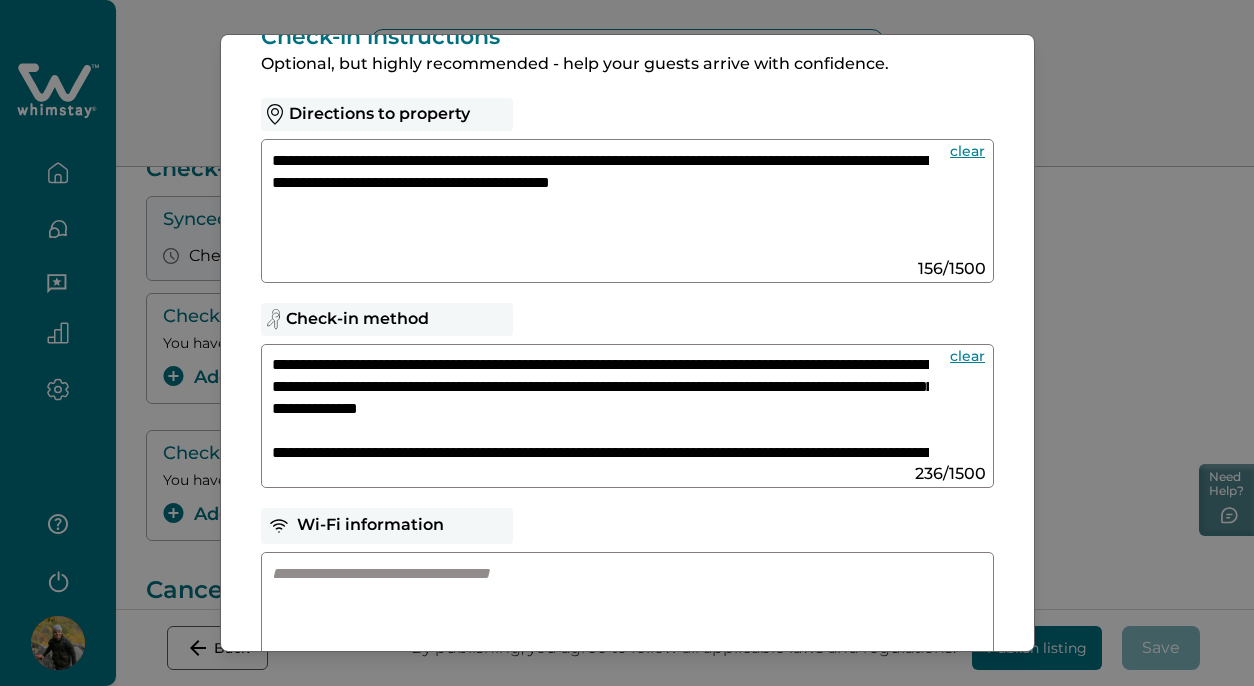 scroll, scrollTop: 89, scrollLeft: 0, axis: vertical 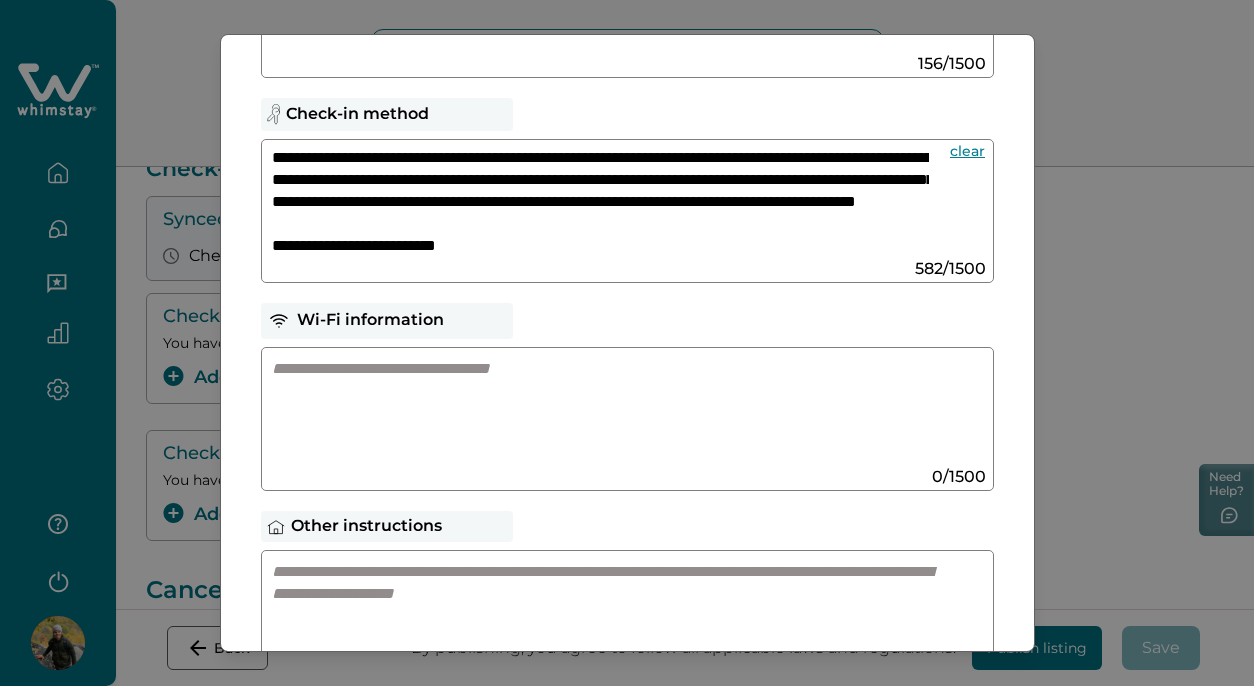 type on "**********" 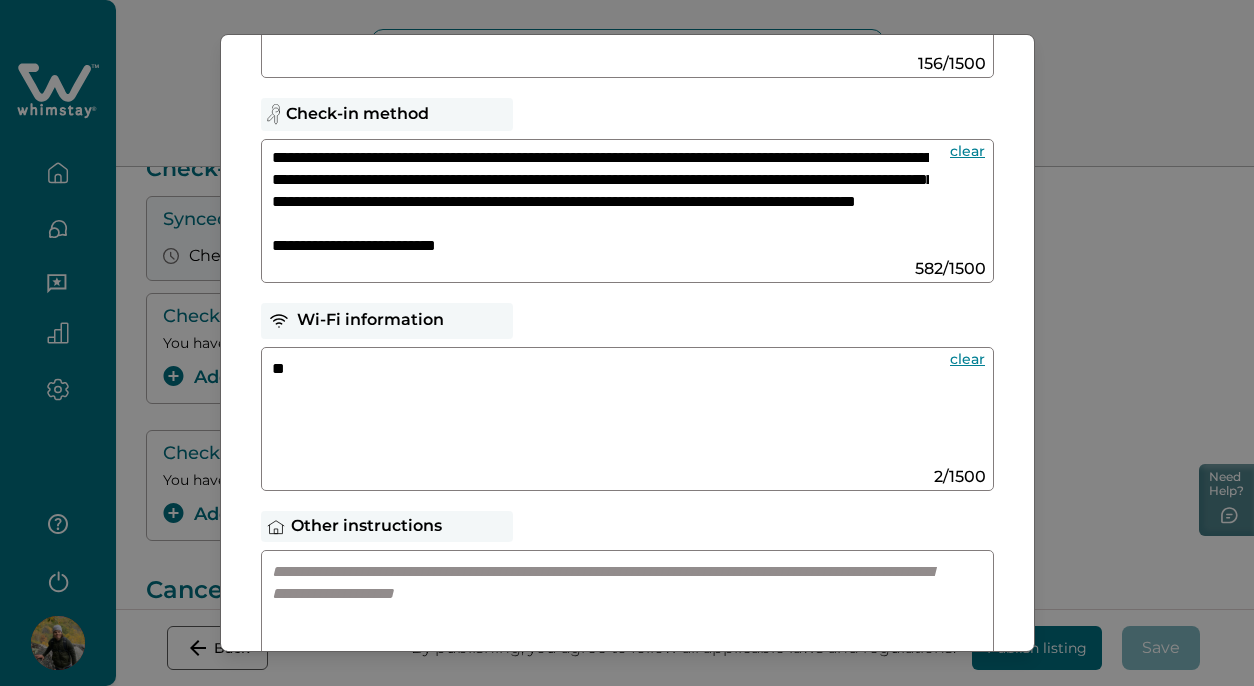 type on "*" 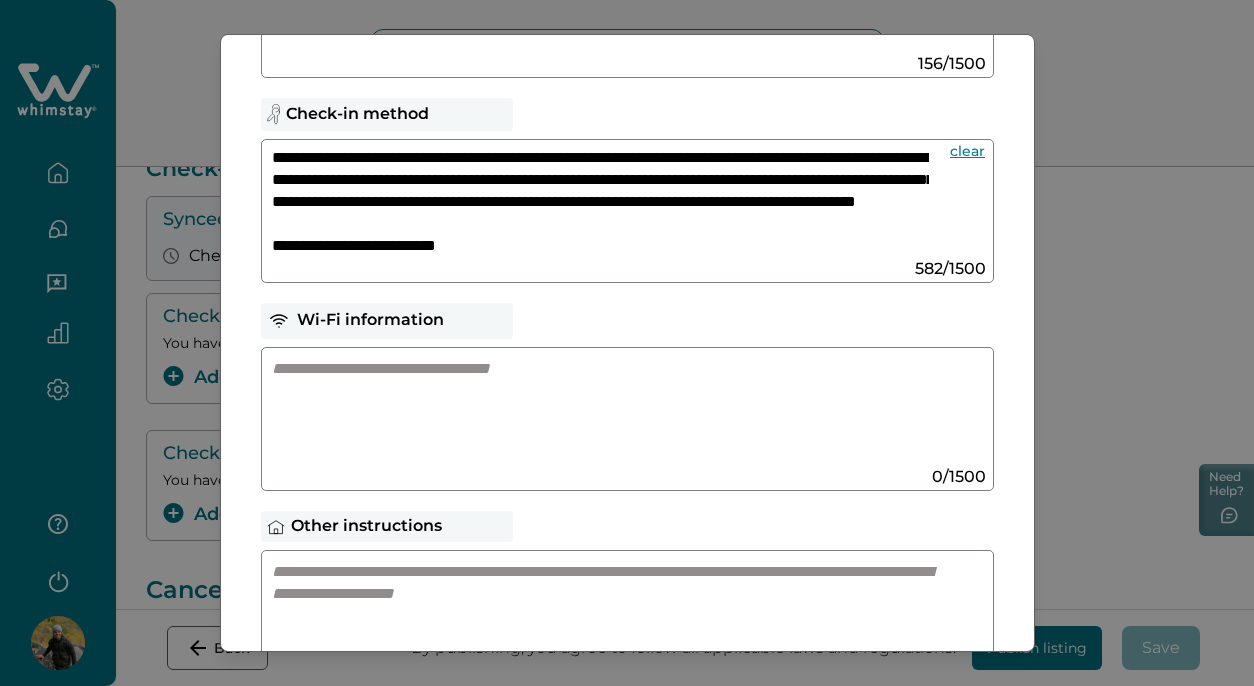 type on "*" 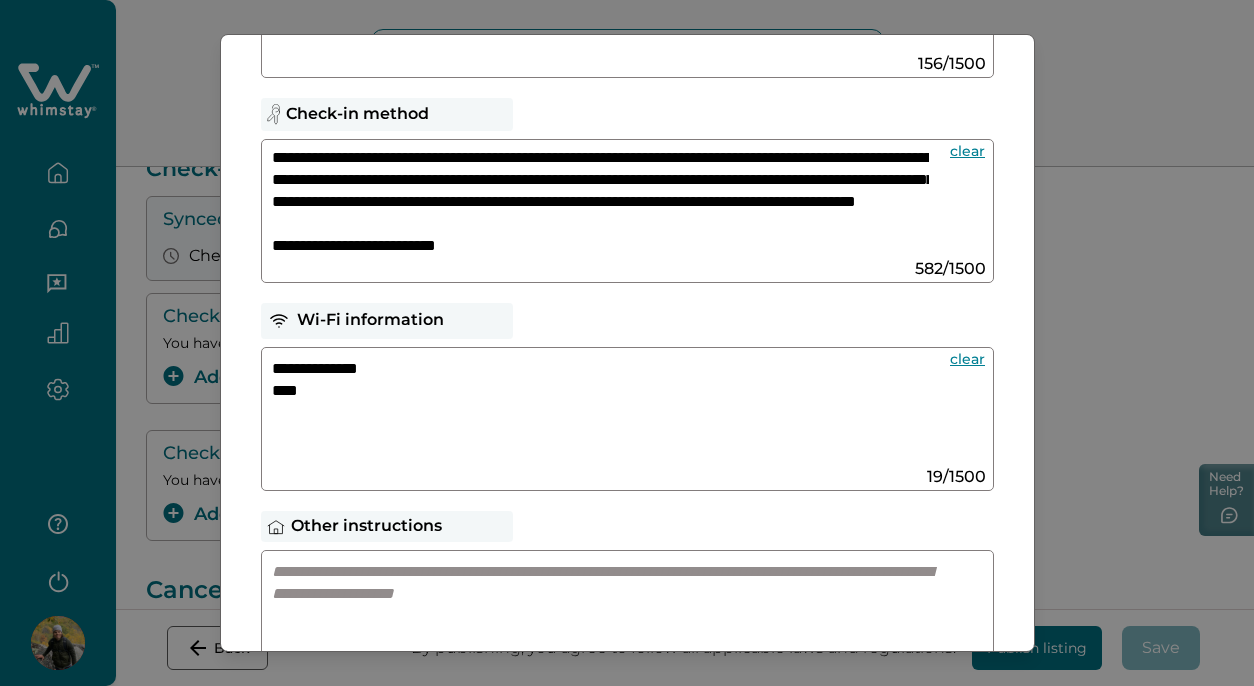 paste on "**********" 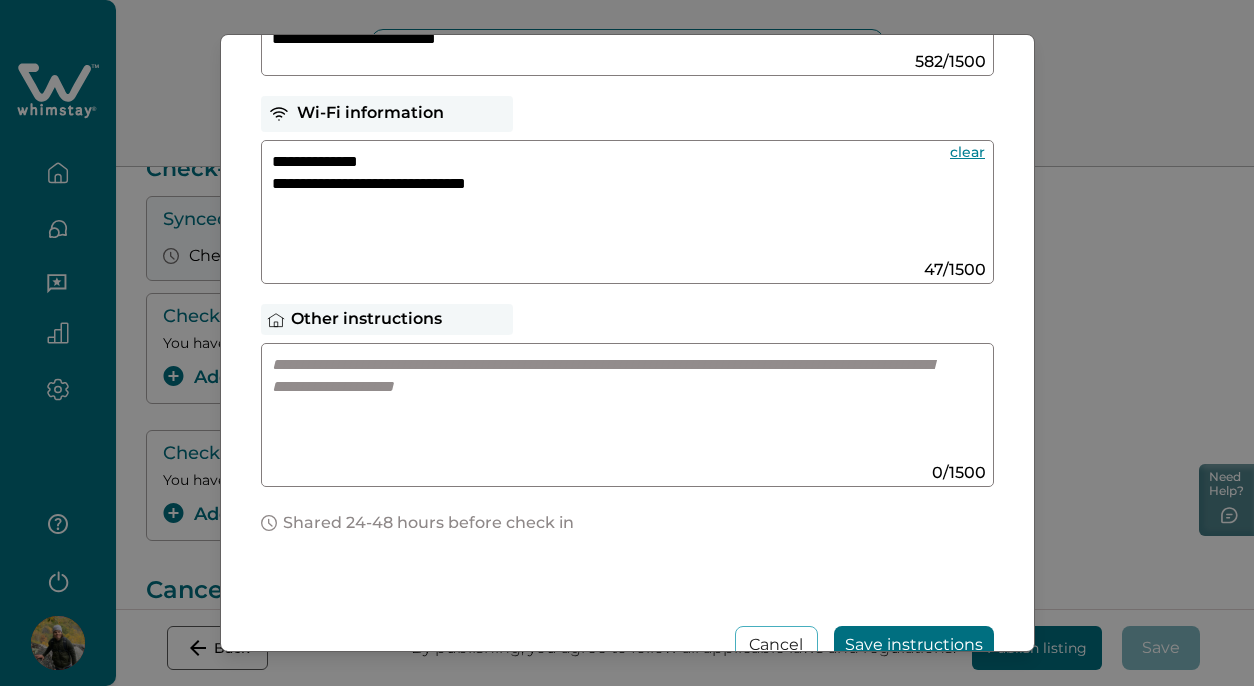 scroll, scrollTop: 467, scrollLeft: 0, axis: vertical 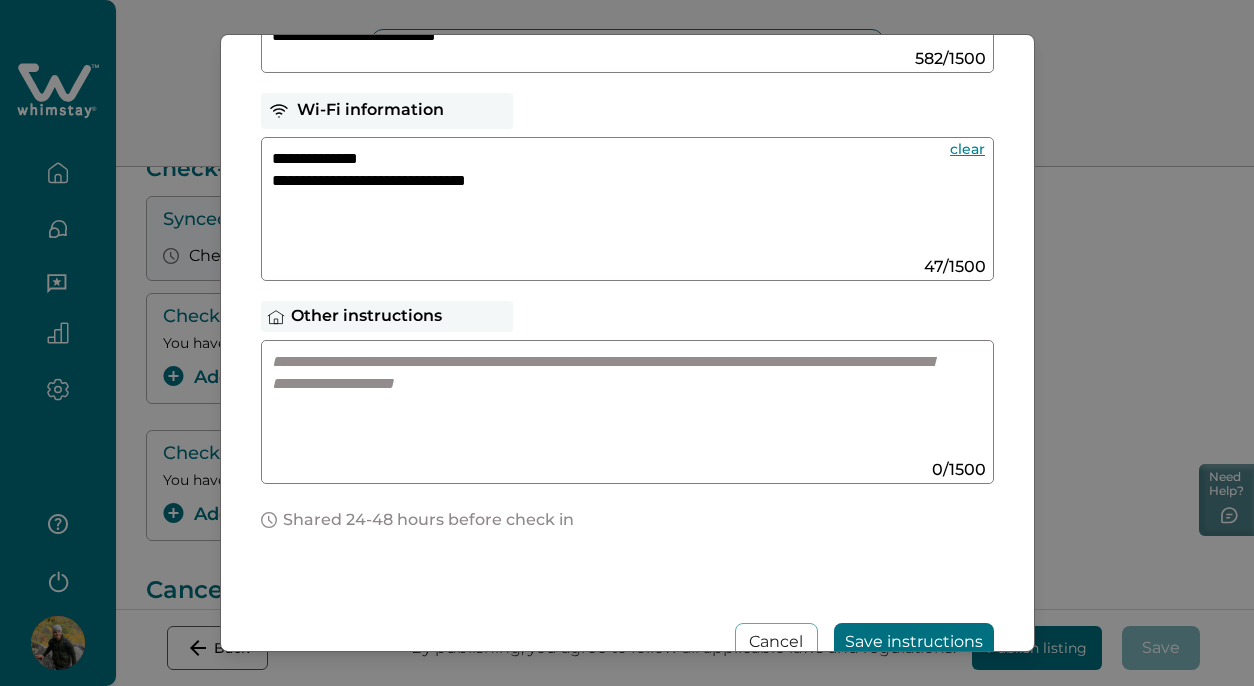 type on "**********" 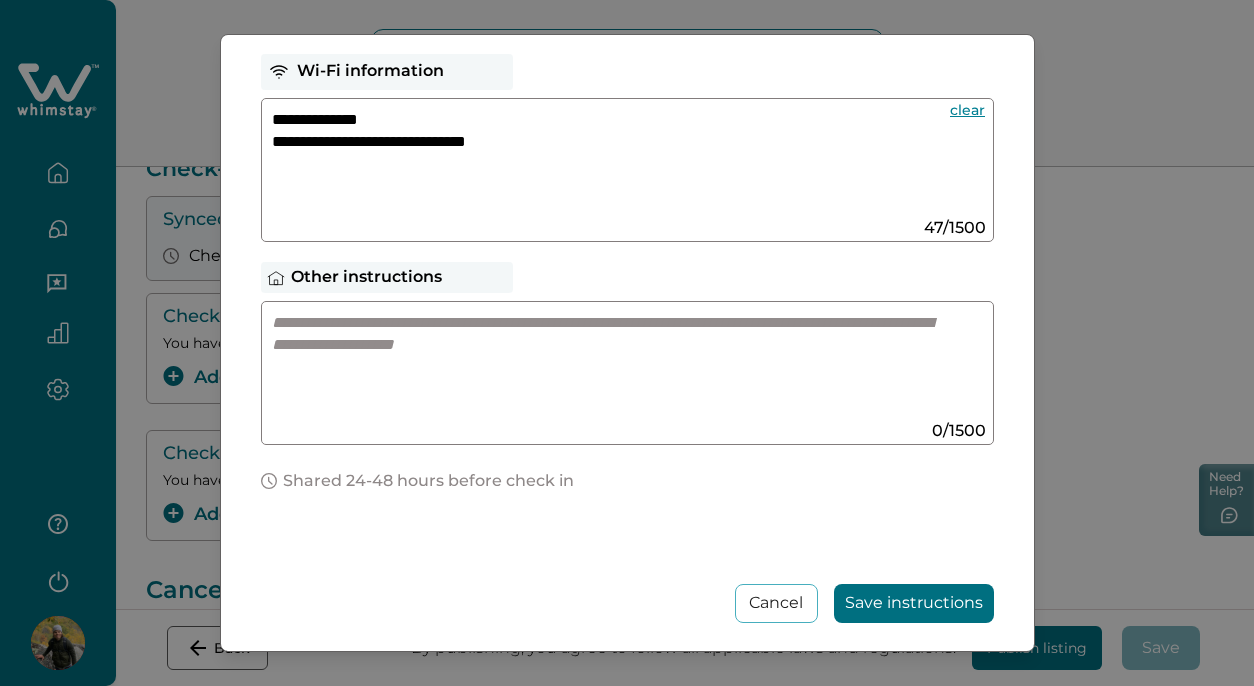 scroll, scrollTop: 526, scrollLeft: 0, axis: vertical 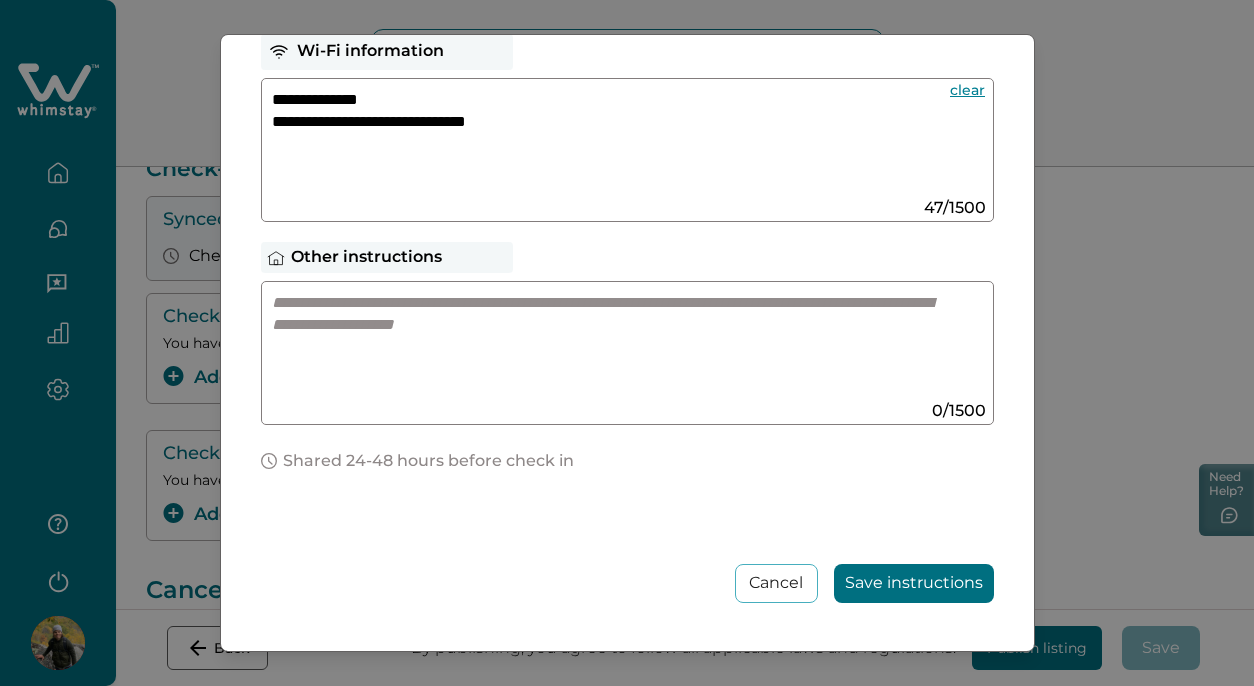 click at bounding box center [608, 345] 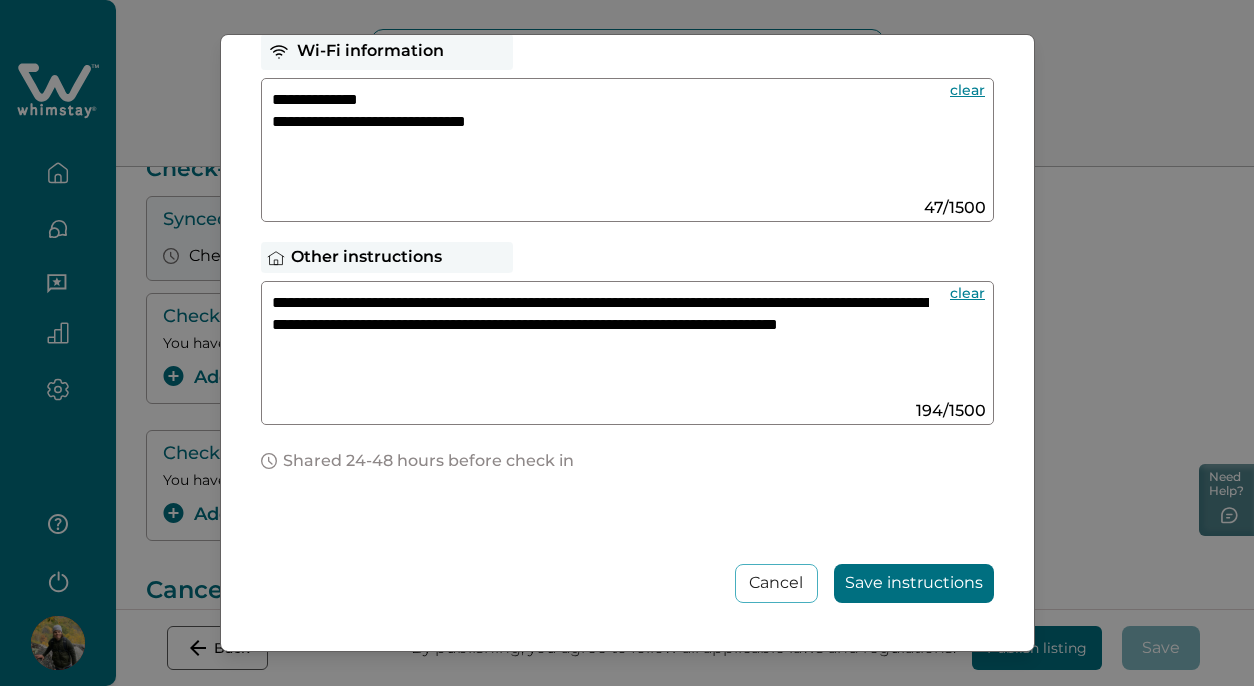click on "**********" at bounding box center [600, 345] 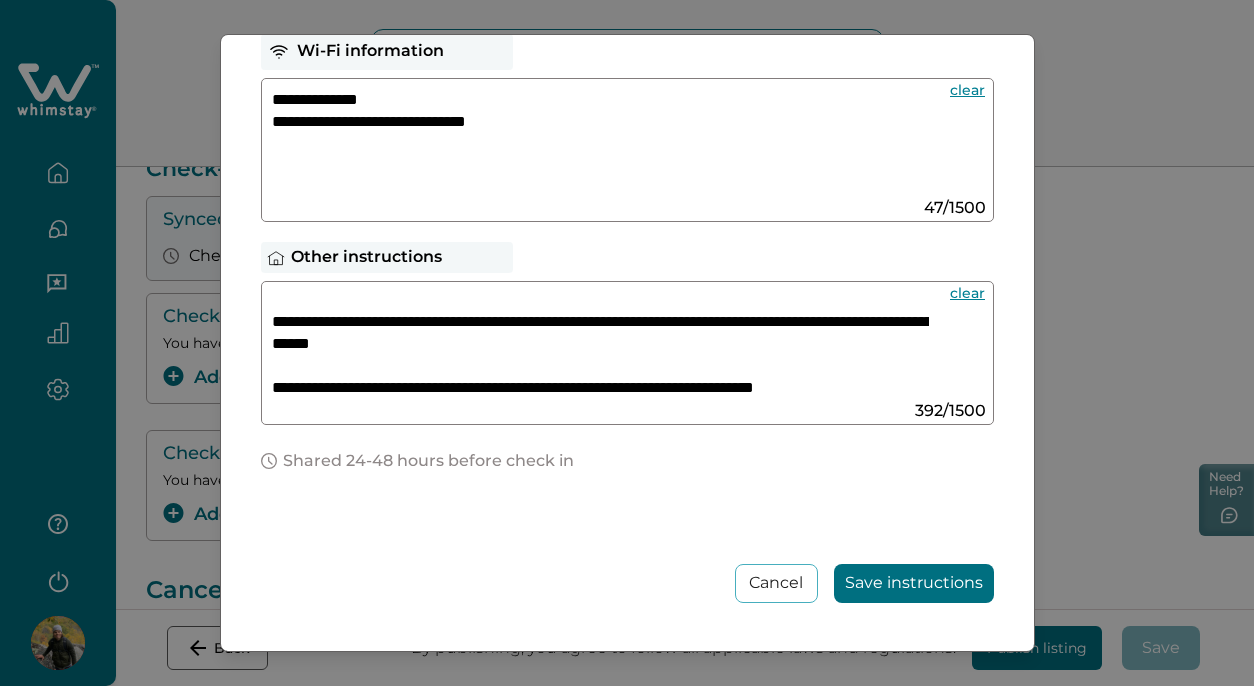scroll, scrollTop: 89, scrollLeft: 0, axis: vertical 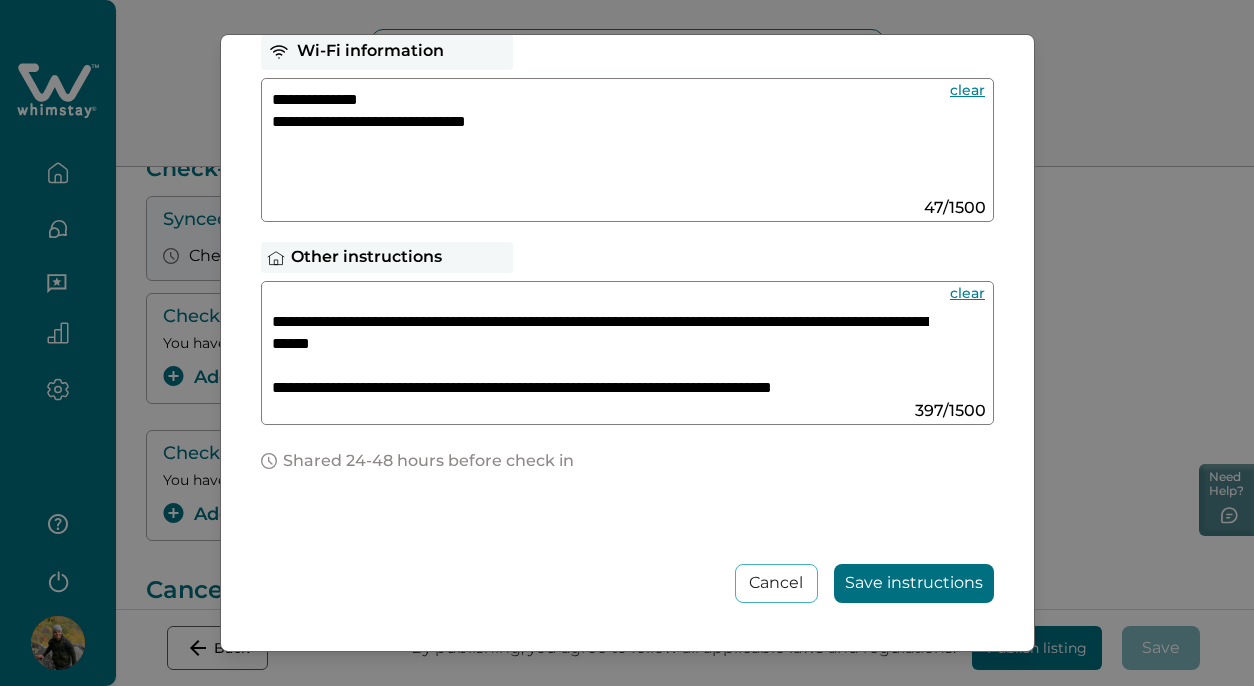 drag, startPoint x: 302, startPoint y: 366, endPoint x: 260, endPoint y: 366, distance: 42 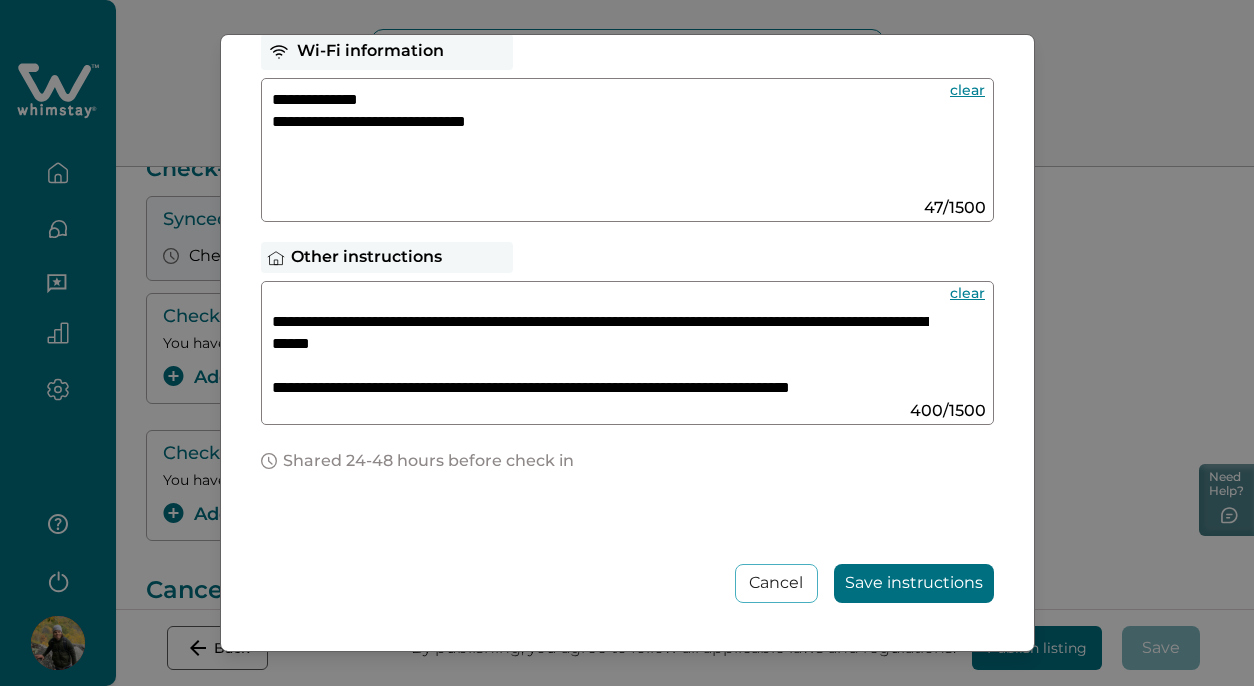 click on "**********" at bounding box center (600, 345) 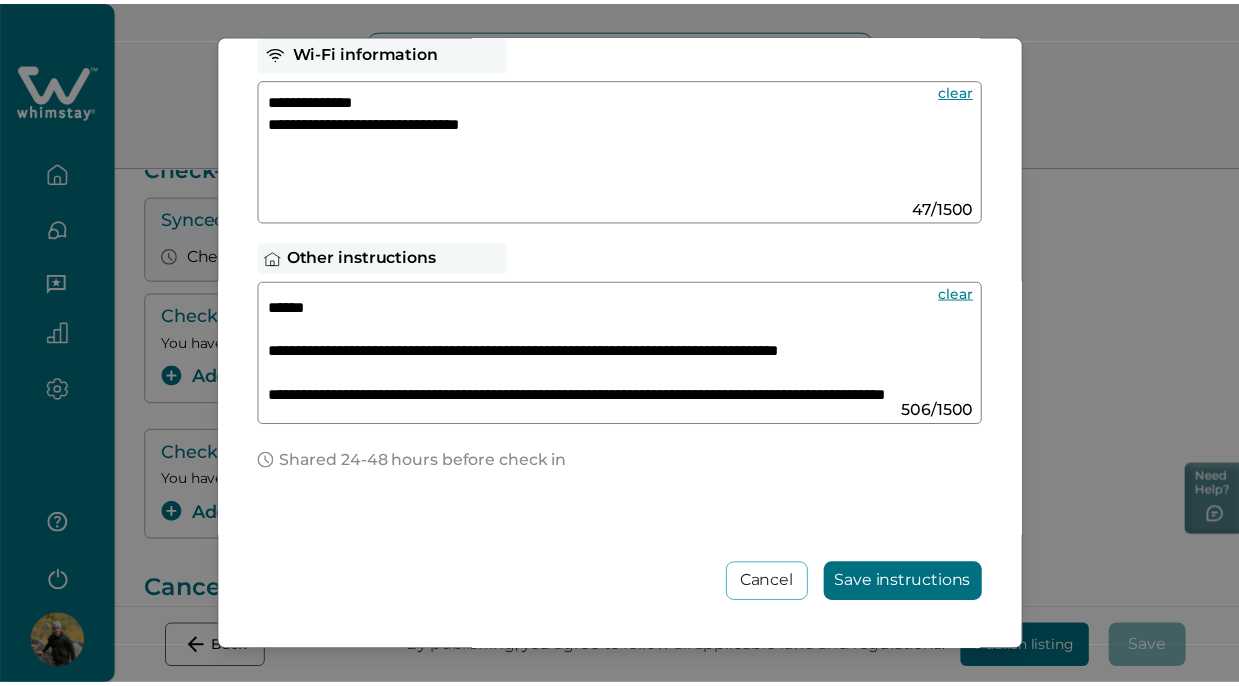 scroll, scrollTop: 157, scrollLeft: 0, axis: vertical 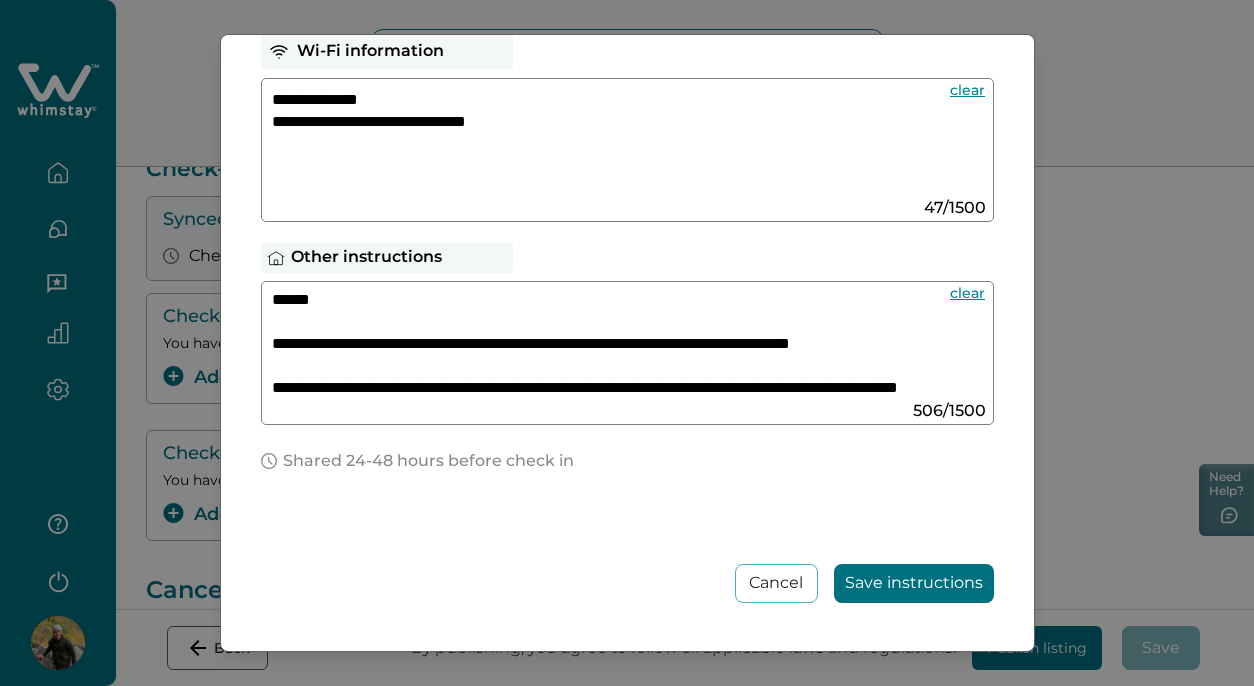 type on "**********" 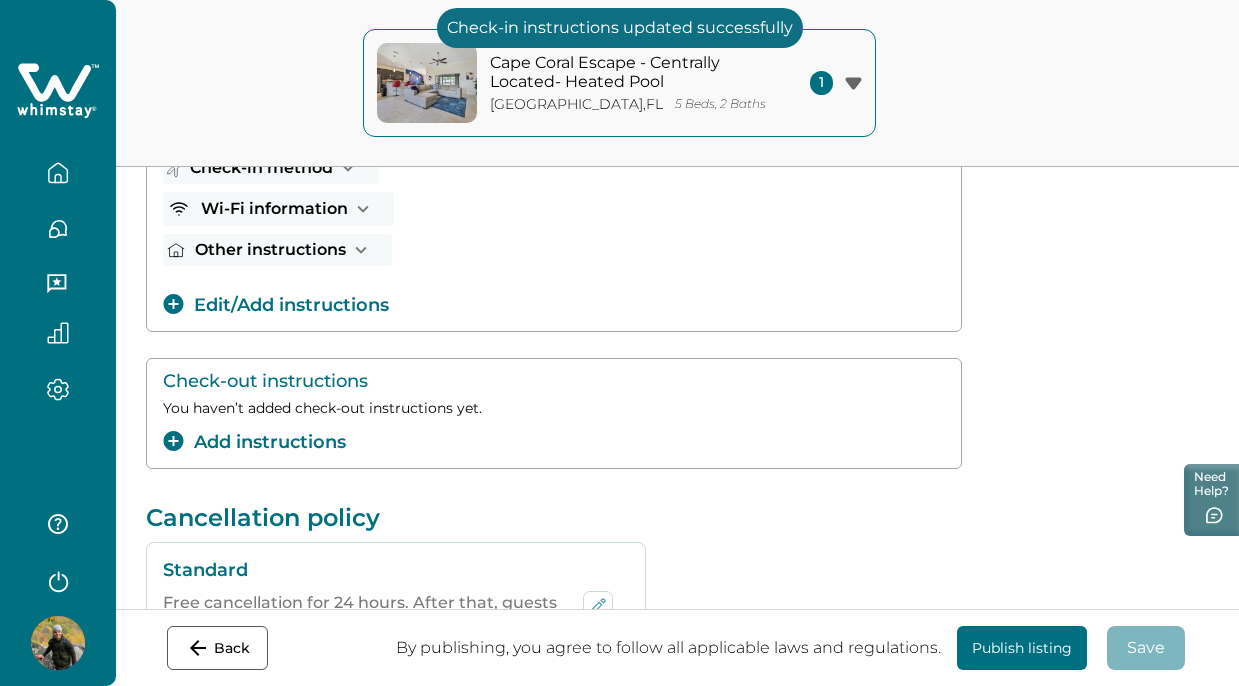 scroll, scrollTop: 365, scrollLeft: 0, axis: vertical 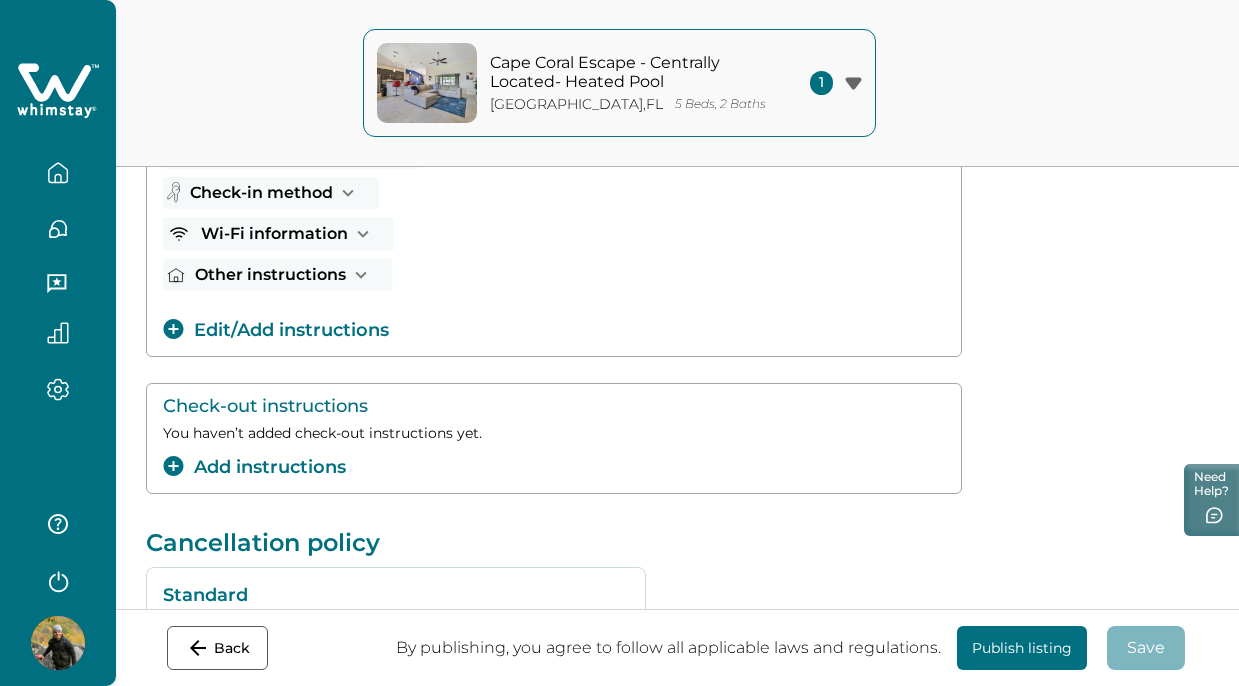 click 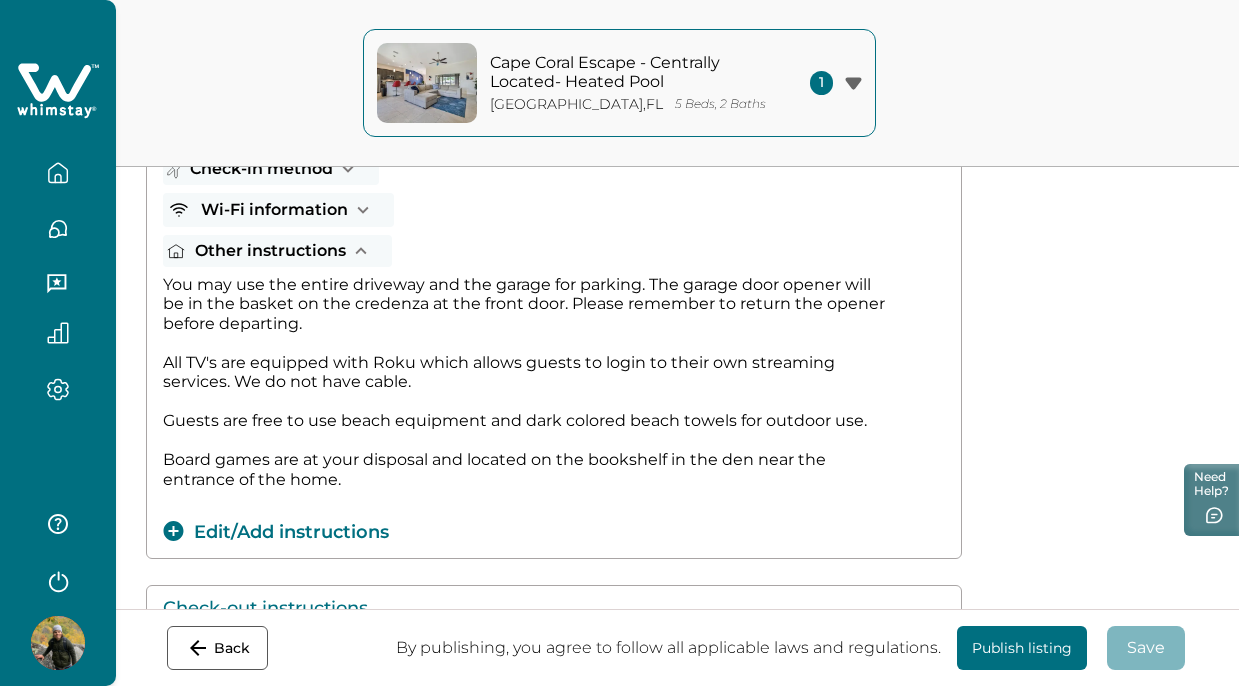 scroll, scrollTop: 386, scrollLeft: 0, axis: vertical 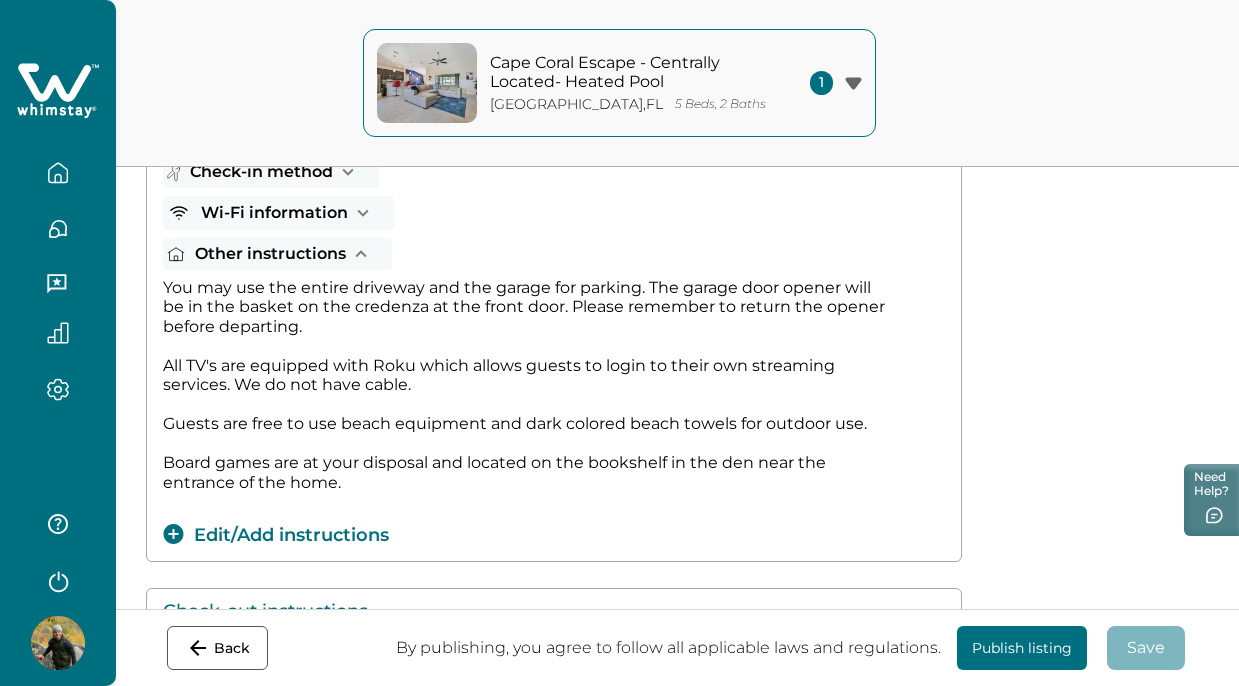 click on "Other instructions" at bounding box center [277, 254] 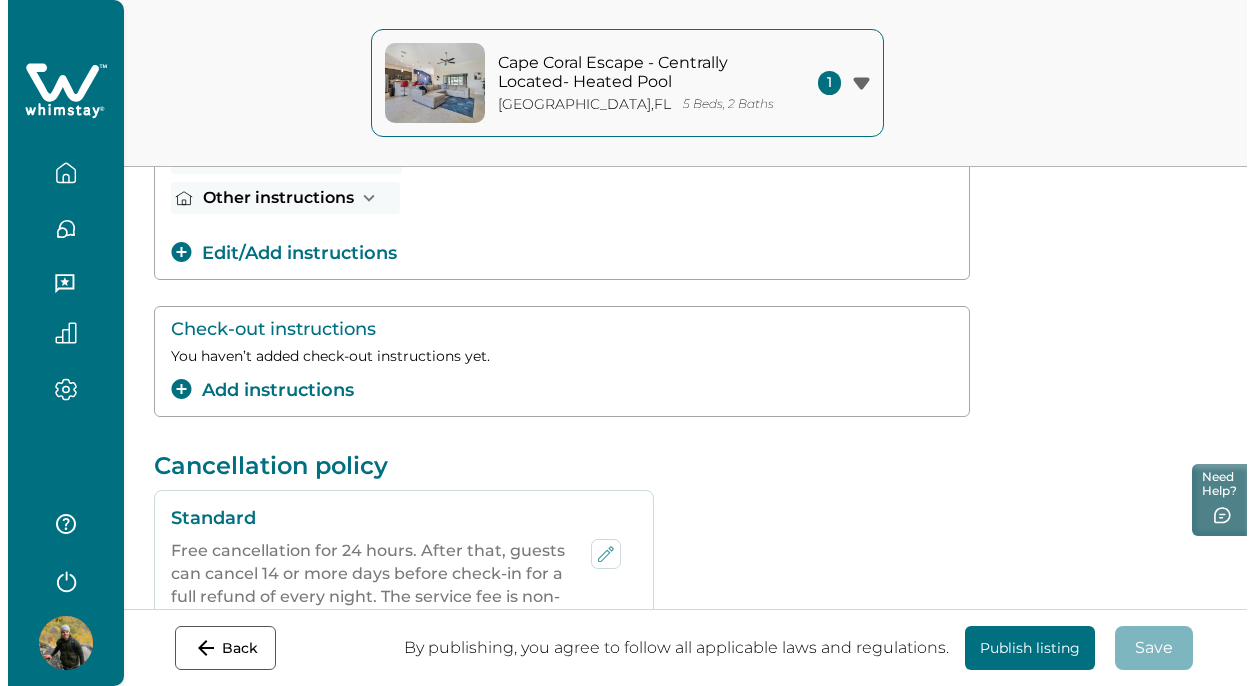 scroll, scrollTop: 443, scrollLeft: 0, axis: vertical 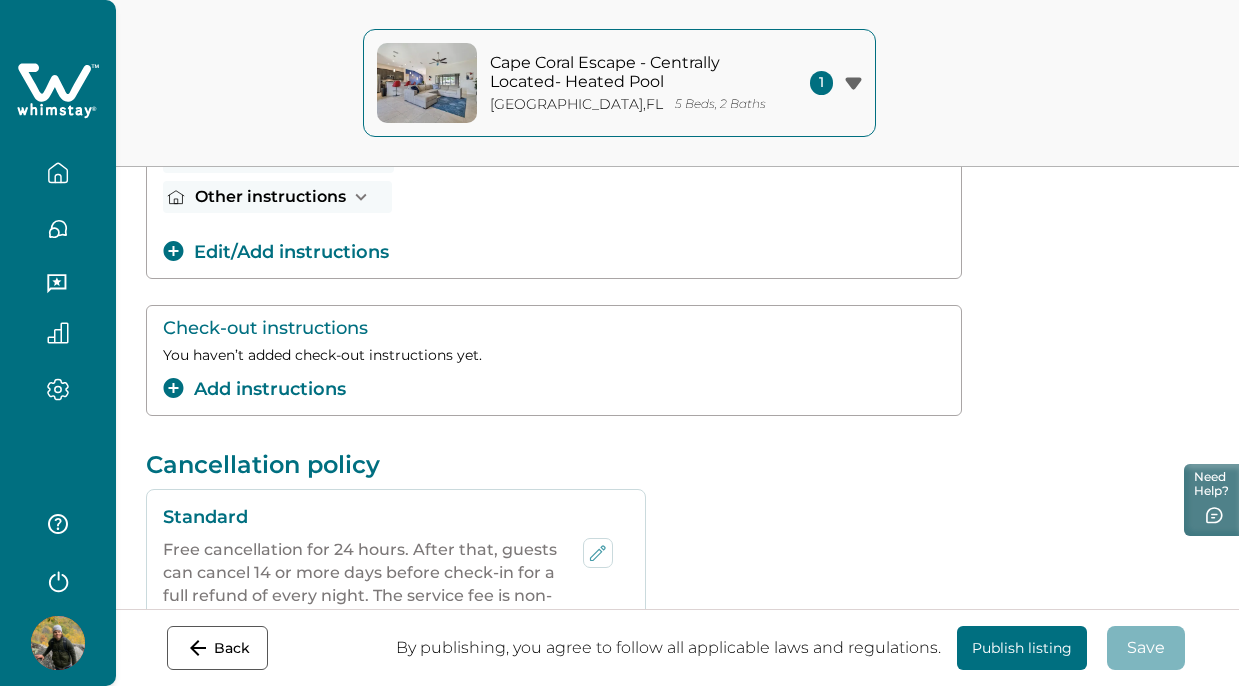 click on "Add instructions" at bounding box center (254, 389) 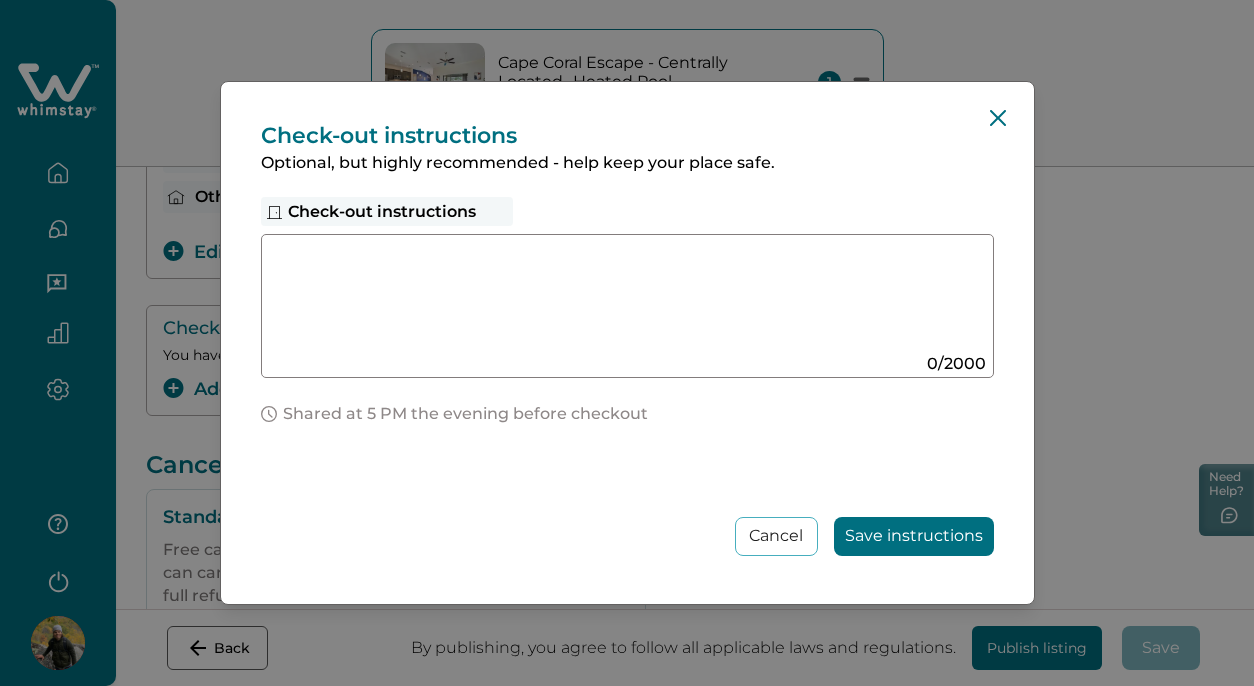 click at bounding box center [608, 298] 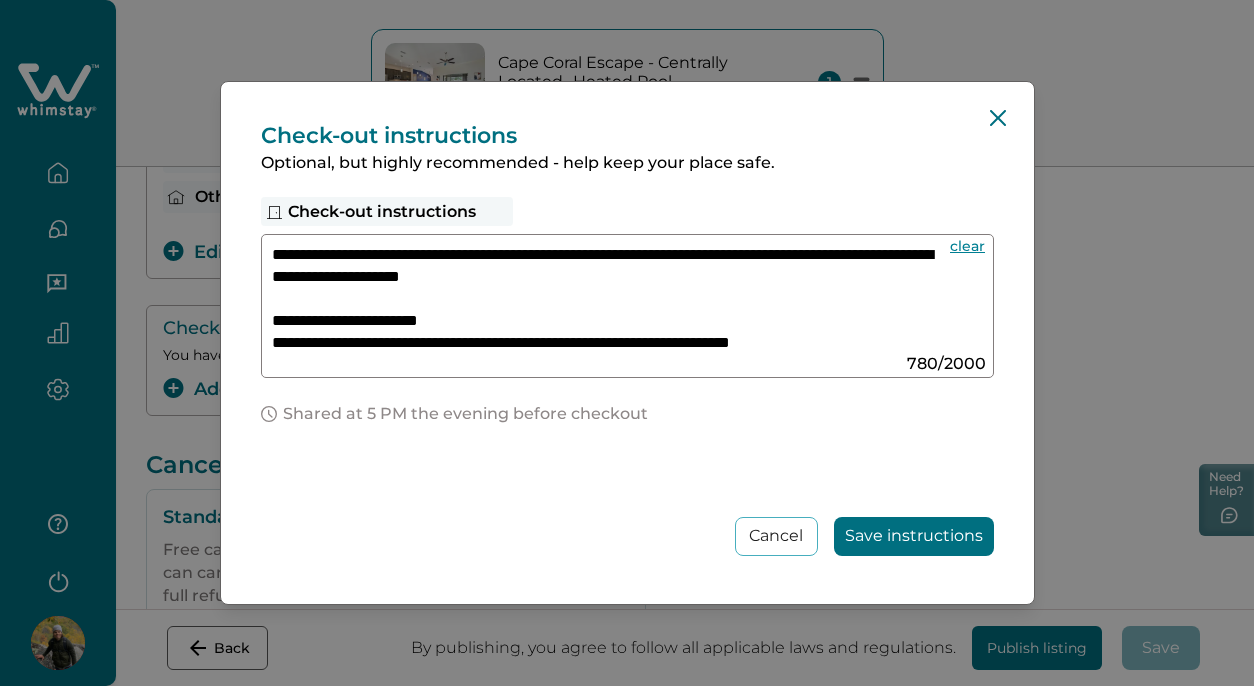 scroll, scrollTop: 0, scrollLeft: 0, axis: both 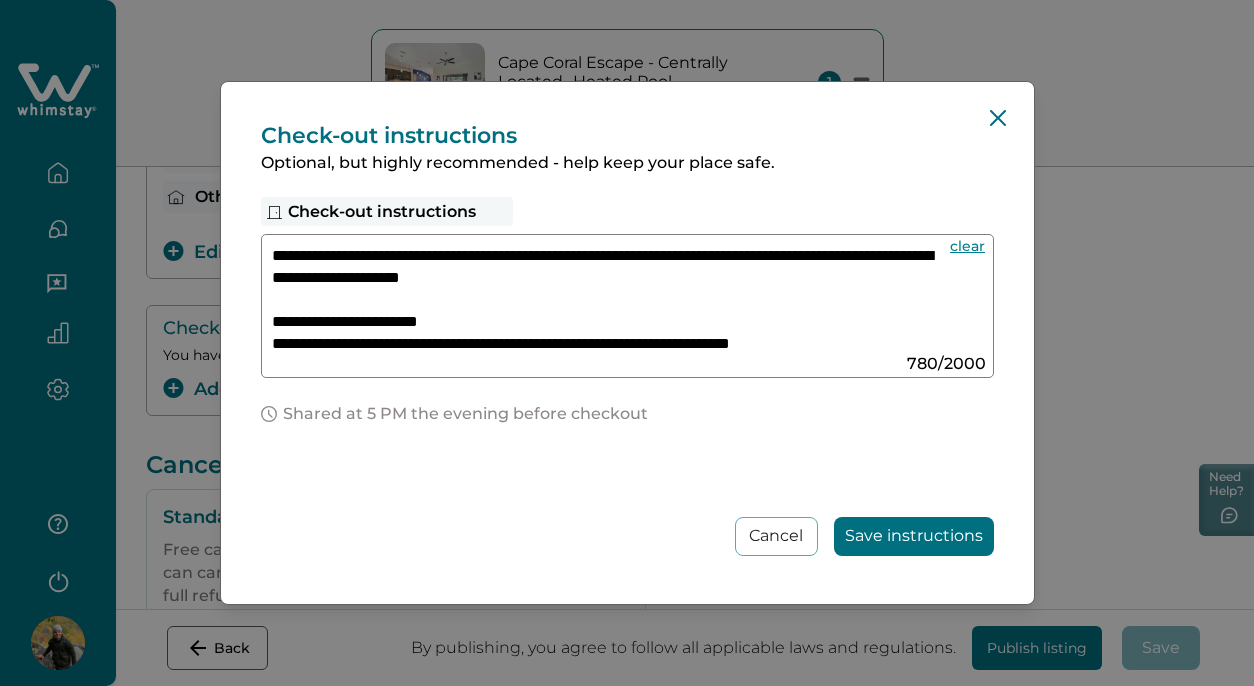 click on "**********" at bounding box center (608, 298) 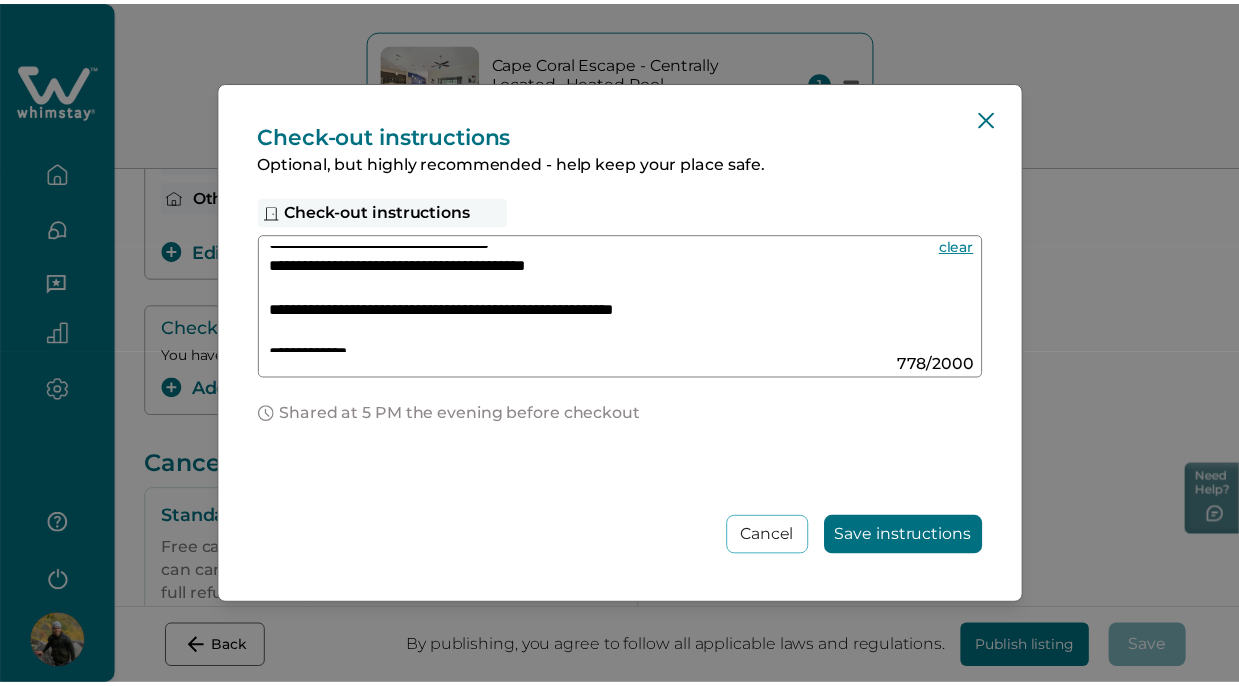 scroll, scrollTop: 311, scrollLeft: 0, axis: vertical 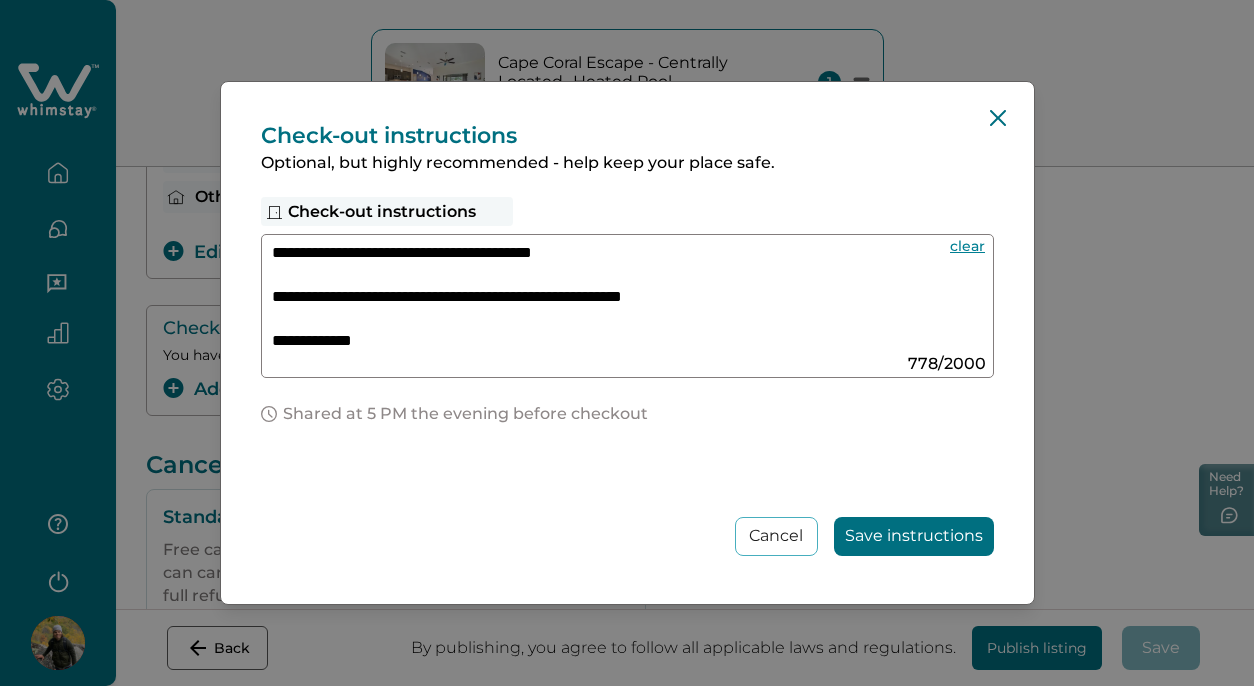 type on "**********" 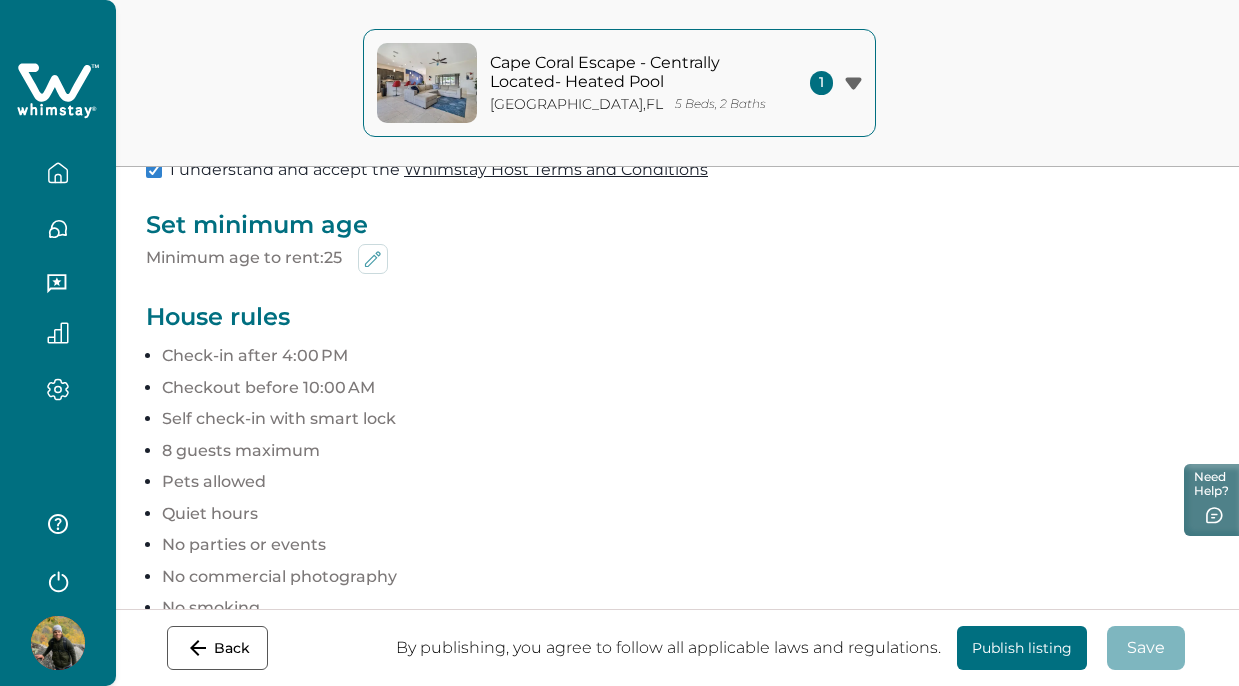 scroll, scrollTop: 1267, scrollLeft: 0, axis: vertical 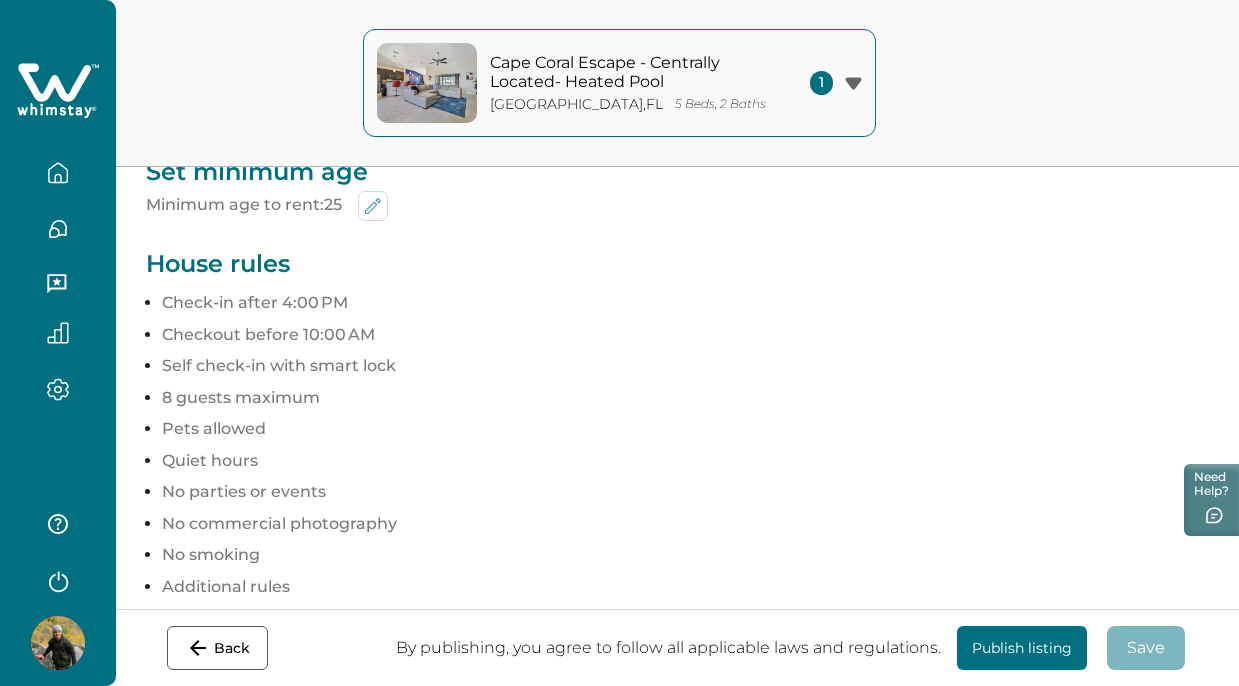 click on "Checkout before 10:00 AM" at bounding box center [685, 335] 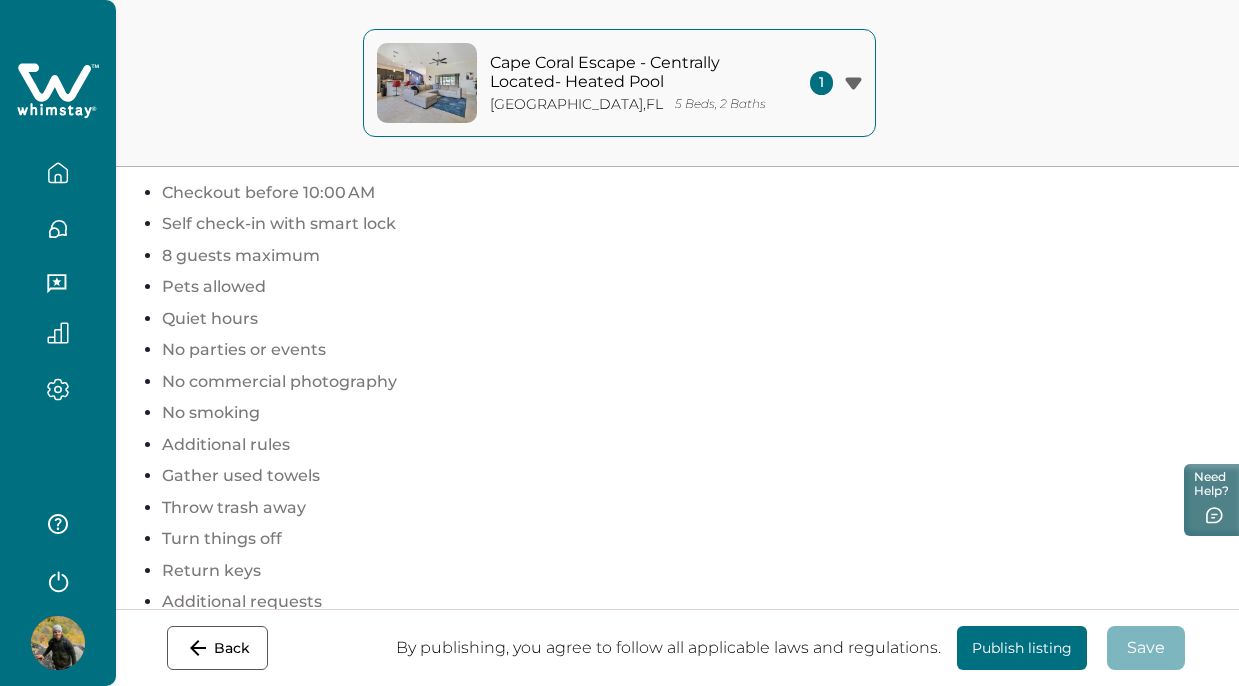 scroll, scrollTop: 1473, scrollLeft: 0, axis: vertical 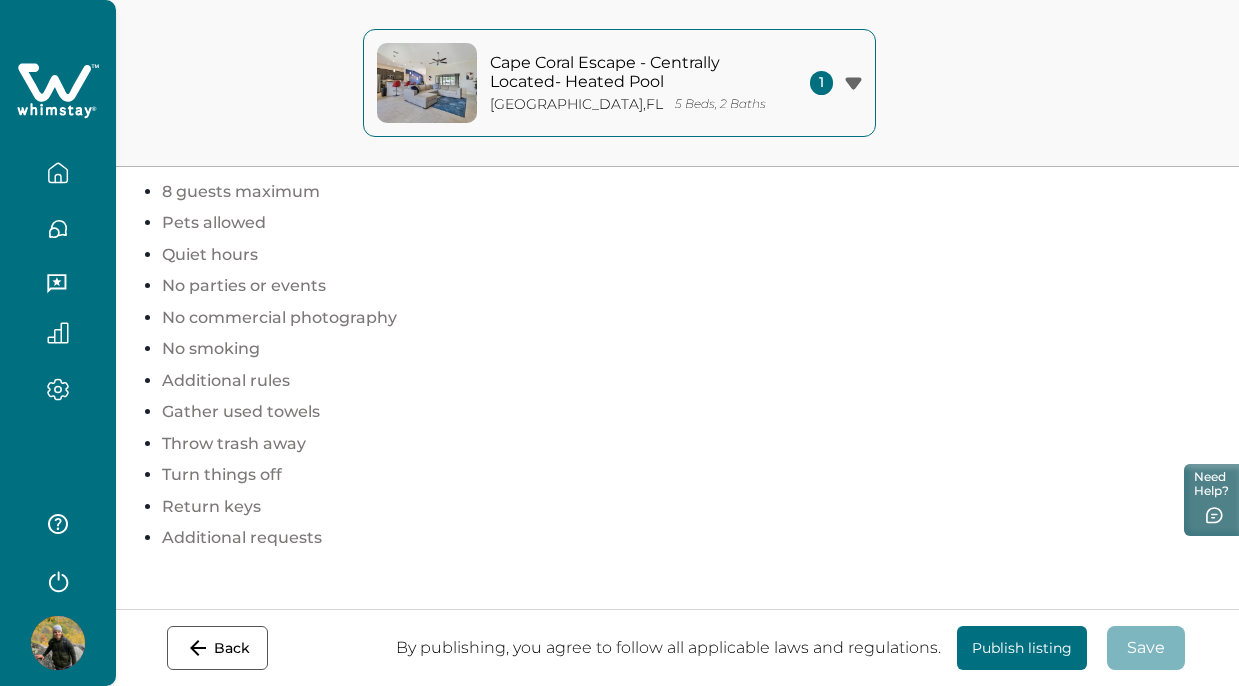 click on "Publish listing" at bounding box center (1022, 648) 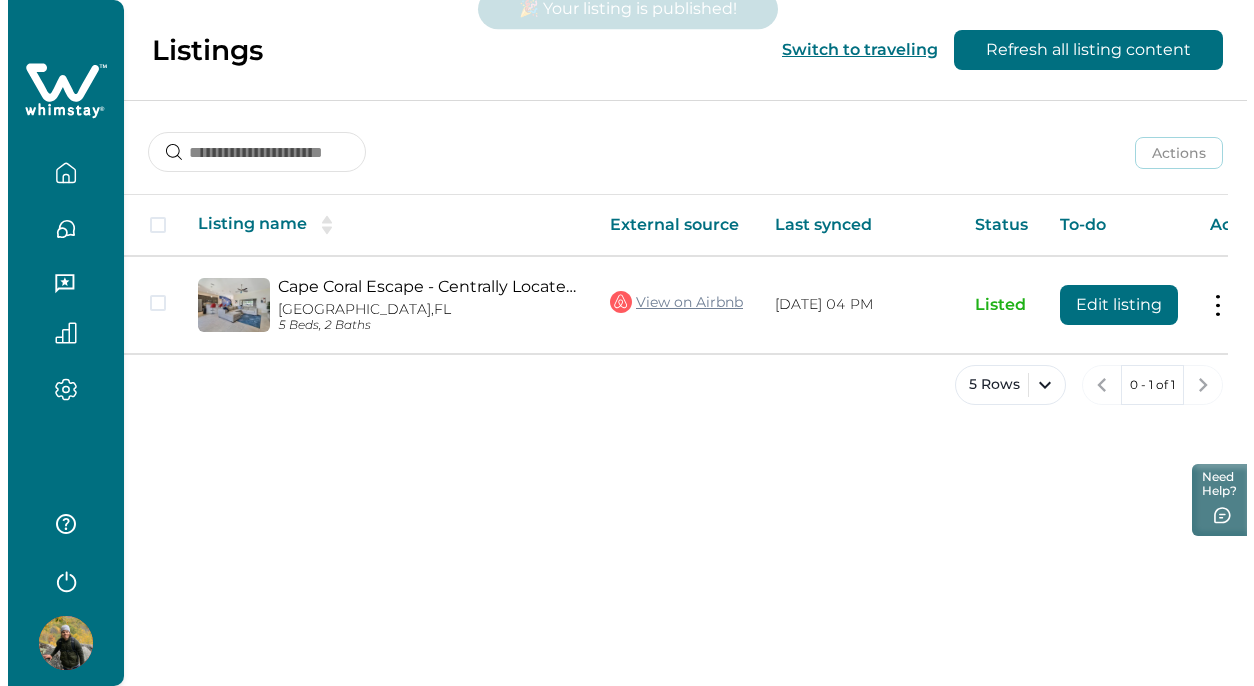 scroll, scrollTop: 0, scrollLeft: 0, axis: both 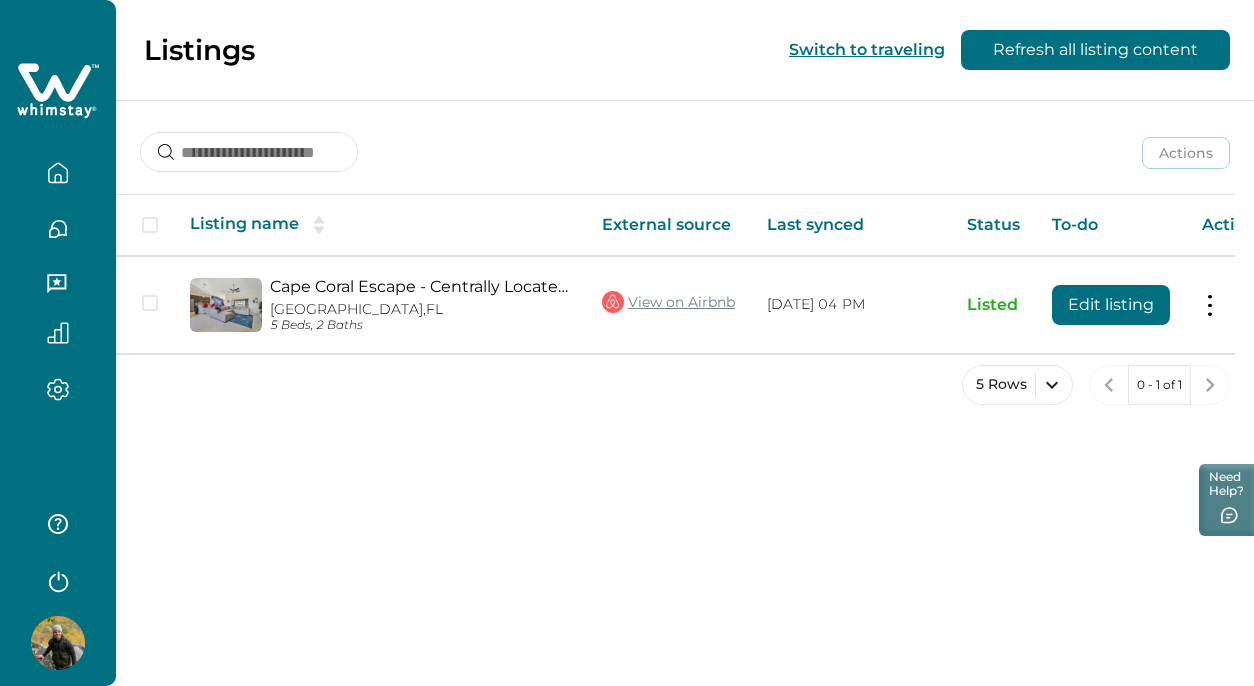 click 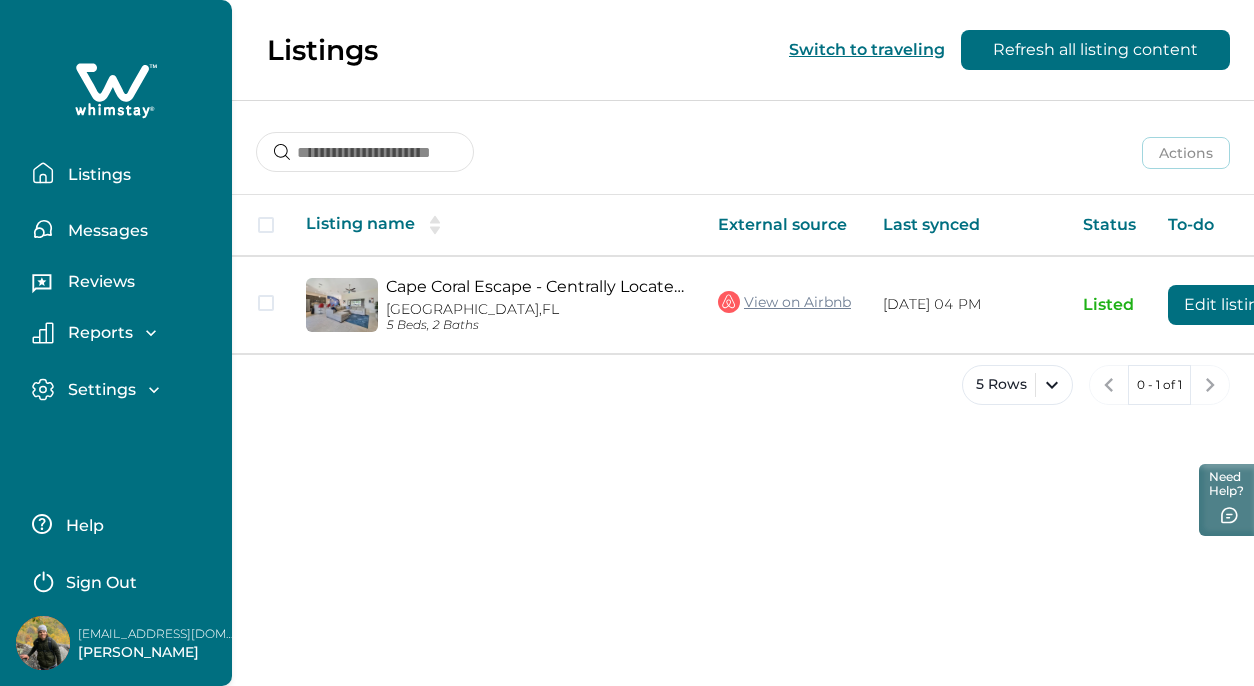 click on "Reports" at bounding box center (107, 333) 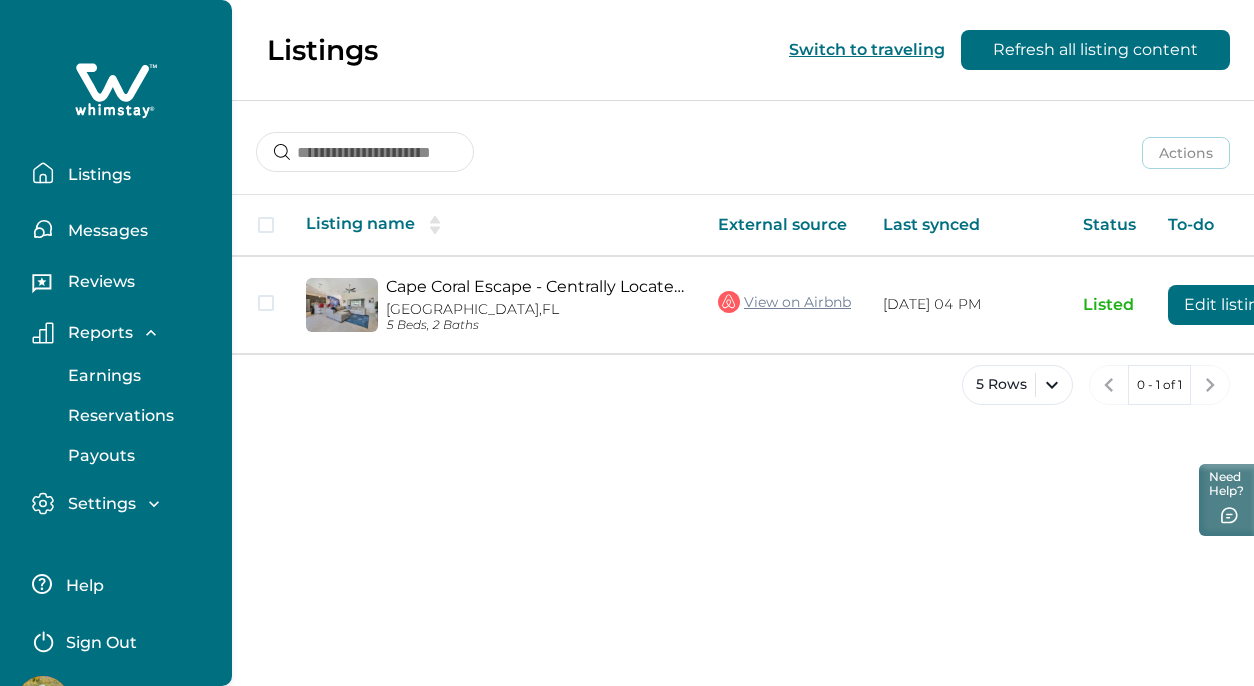 click on "Settings" at bounding box center (99, 504) 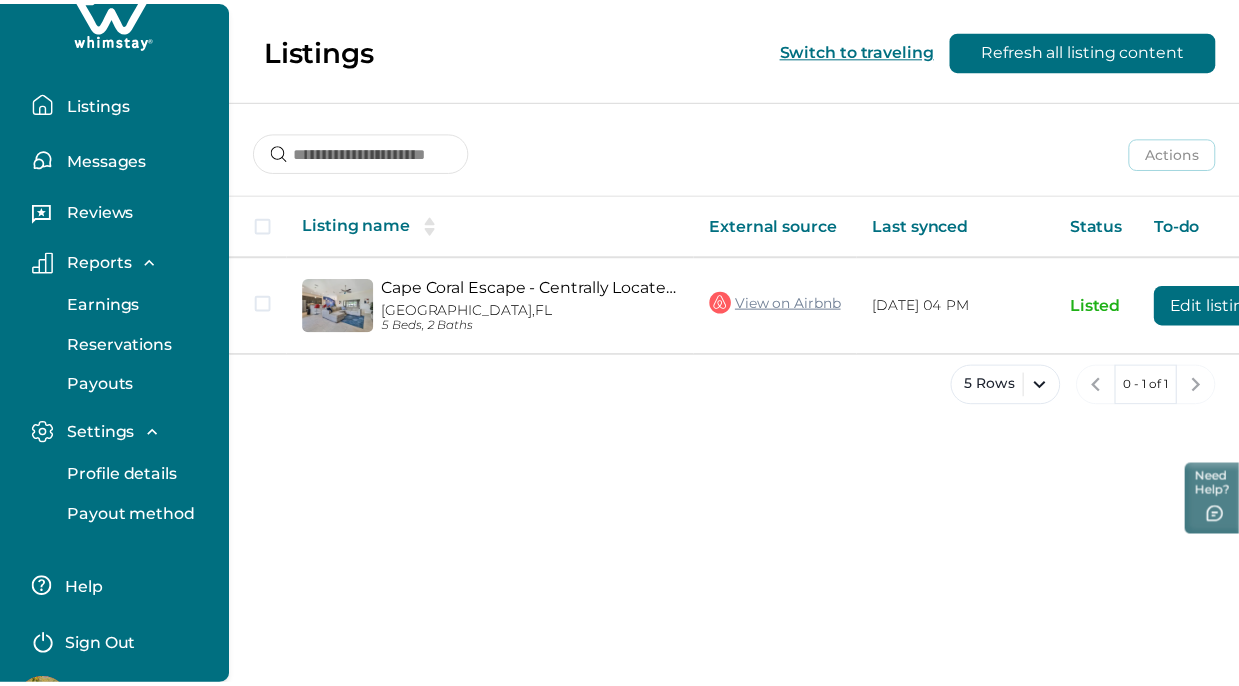 scroll, scrollTop: 86, scrollLeft: 0, axis: vertical 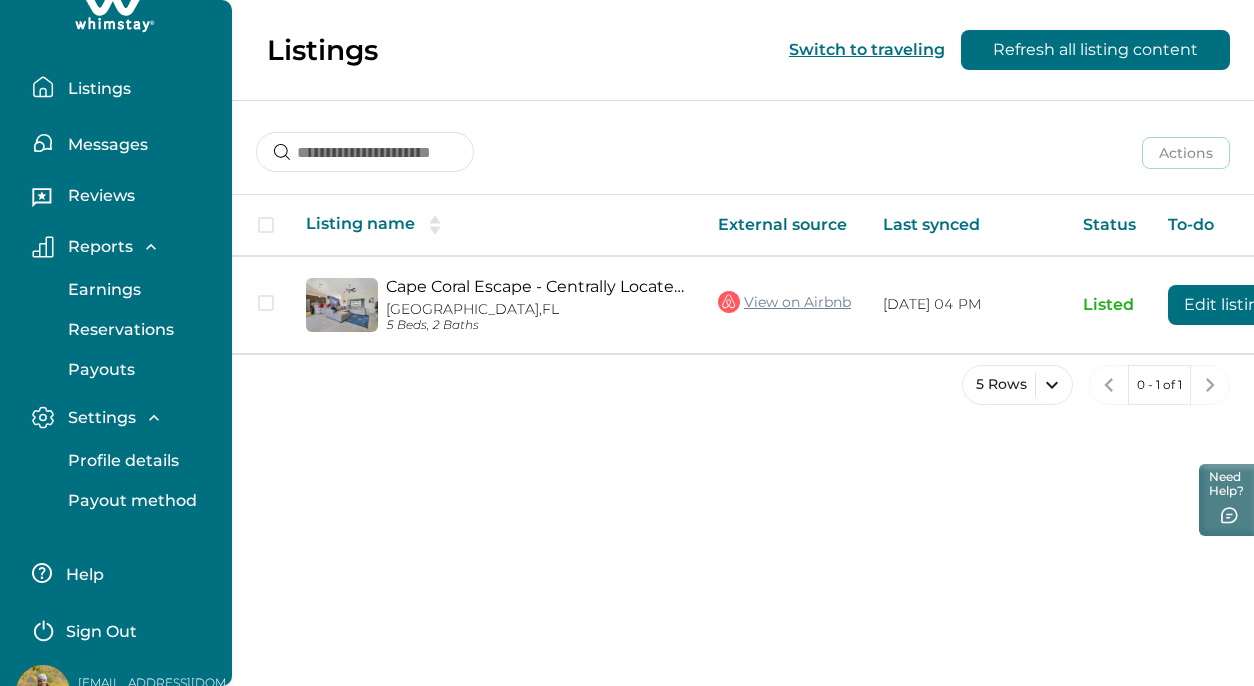 click on "Profile details" at bounding box center (120, 461) 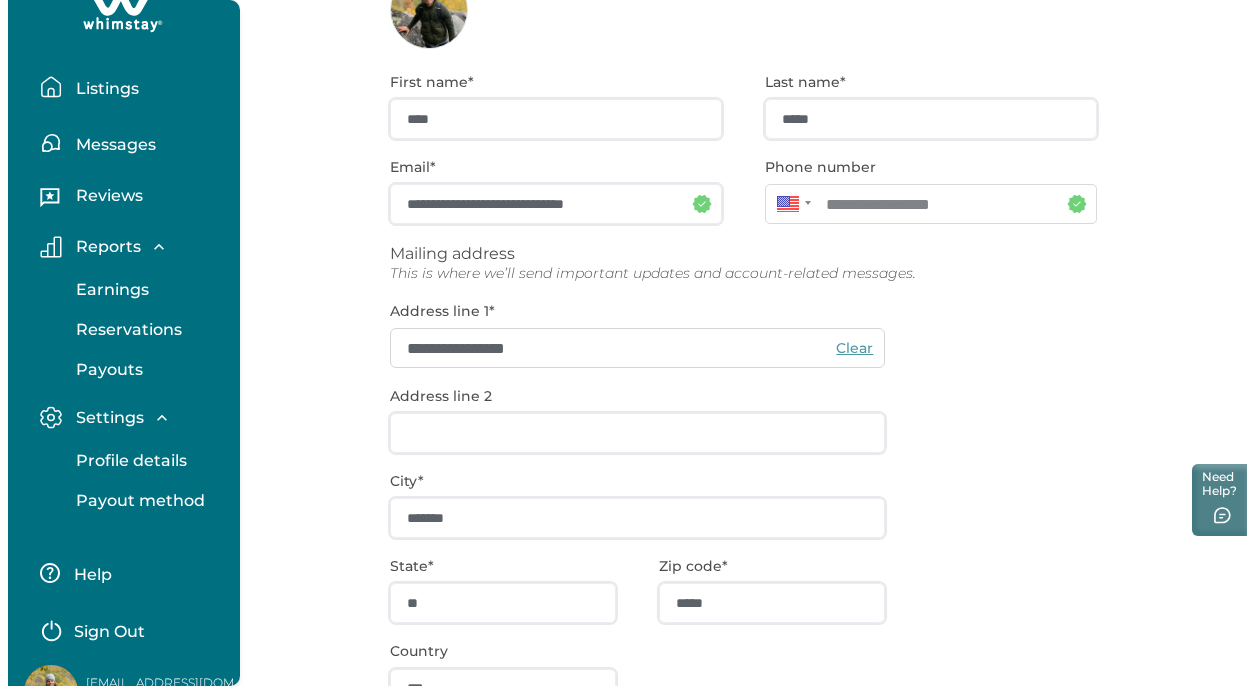 scroll, scrollTop: 0, scrollLeft: 0, axis: both 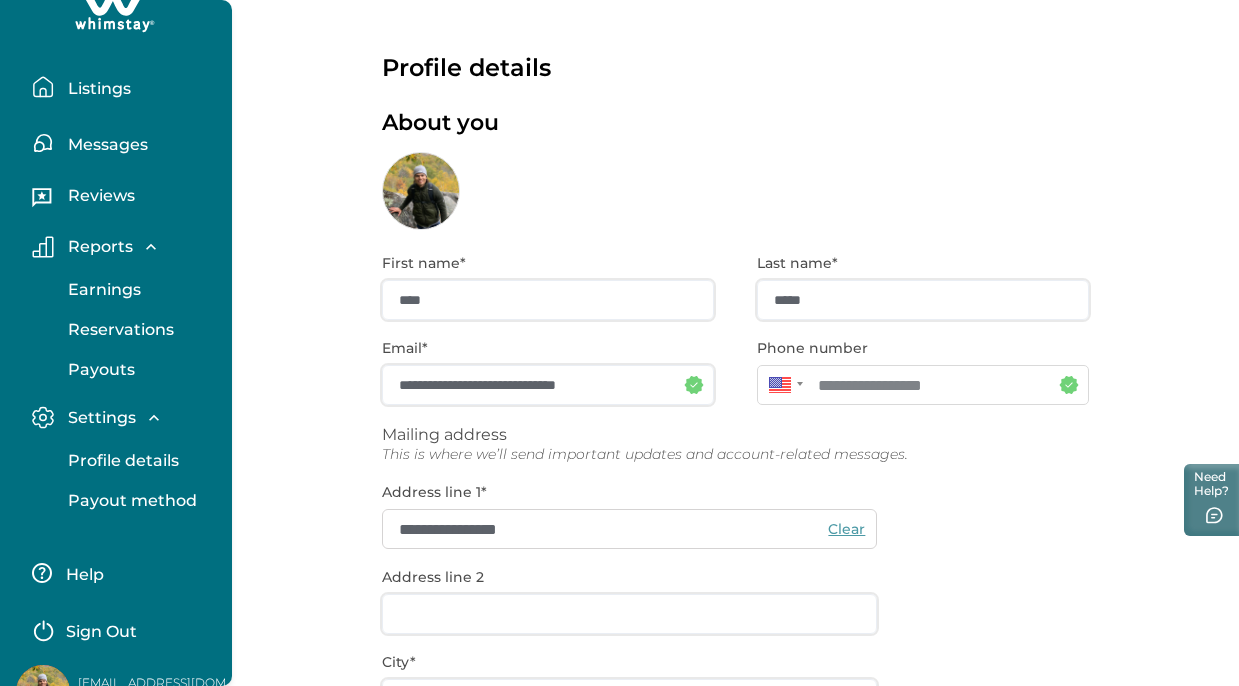 click on "Listings" at bounding box center [124, 87] 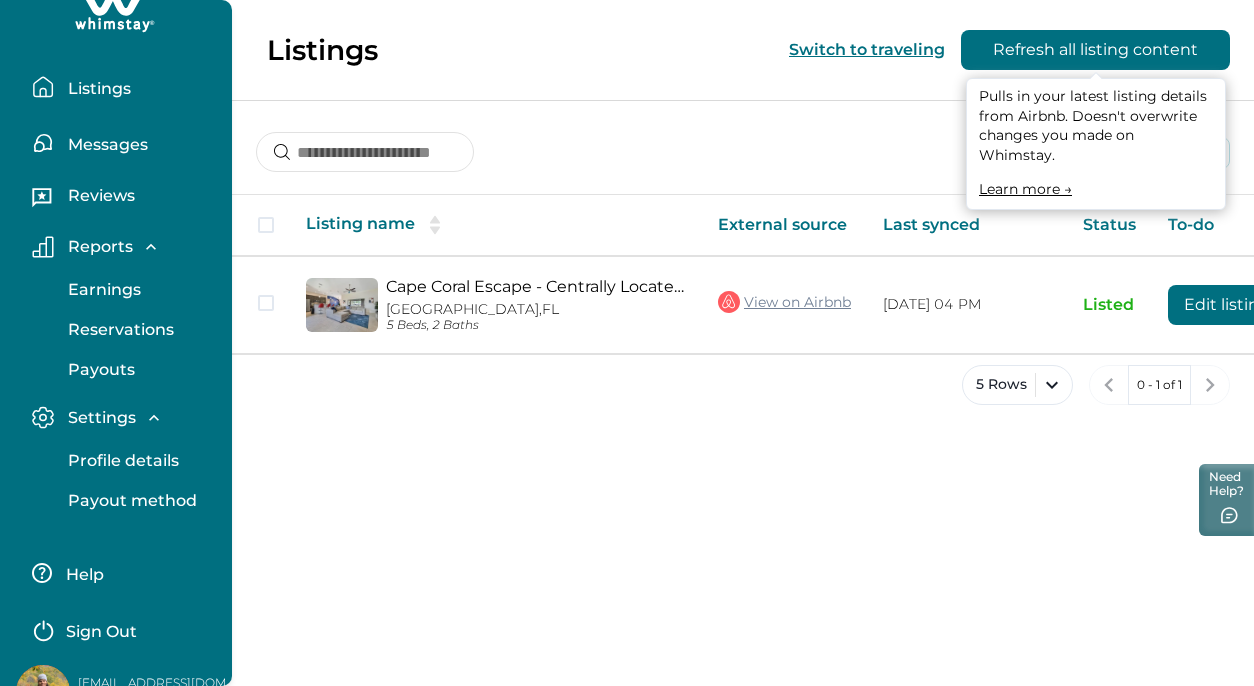 click on "Refresh all listing content" at bounding box center [1095, 50] 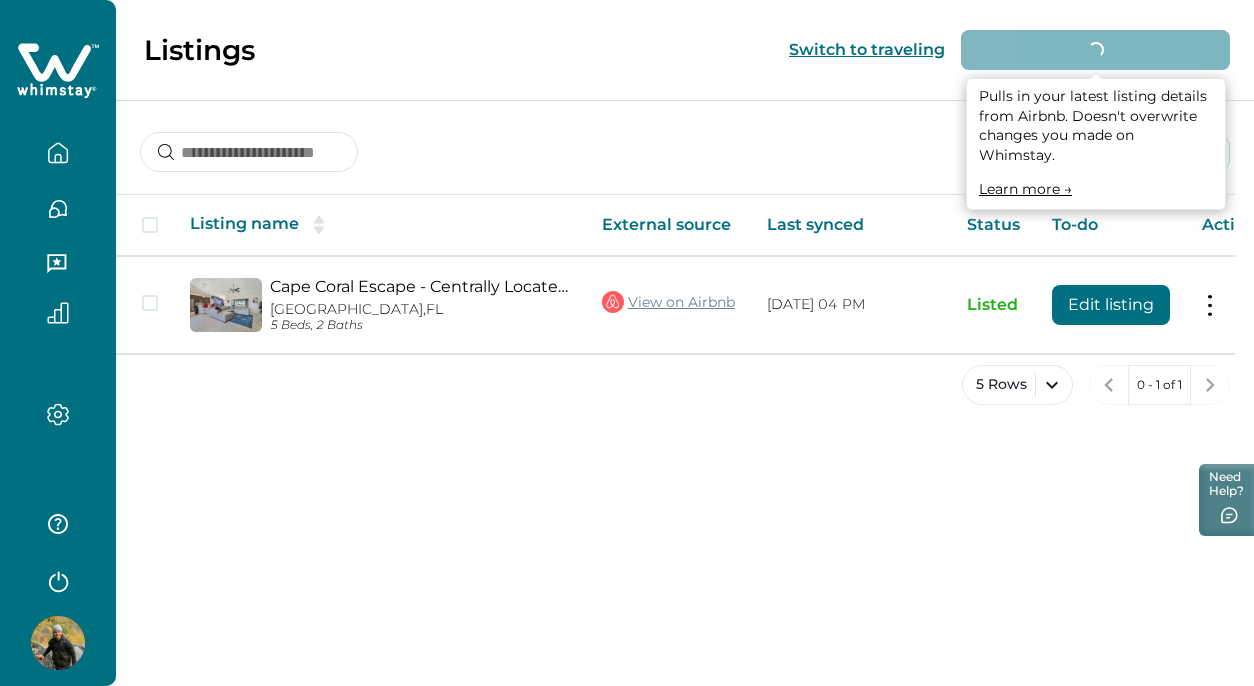 scroll, scrollTop: 0, scrollLeft: 0, axis: both 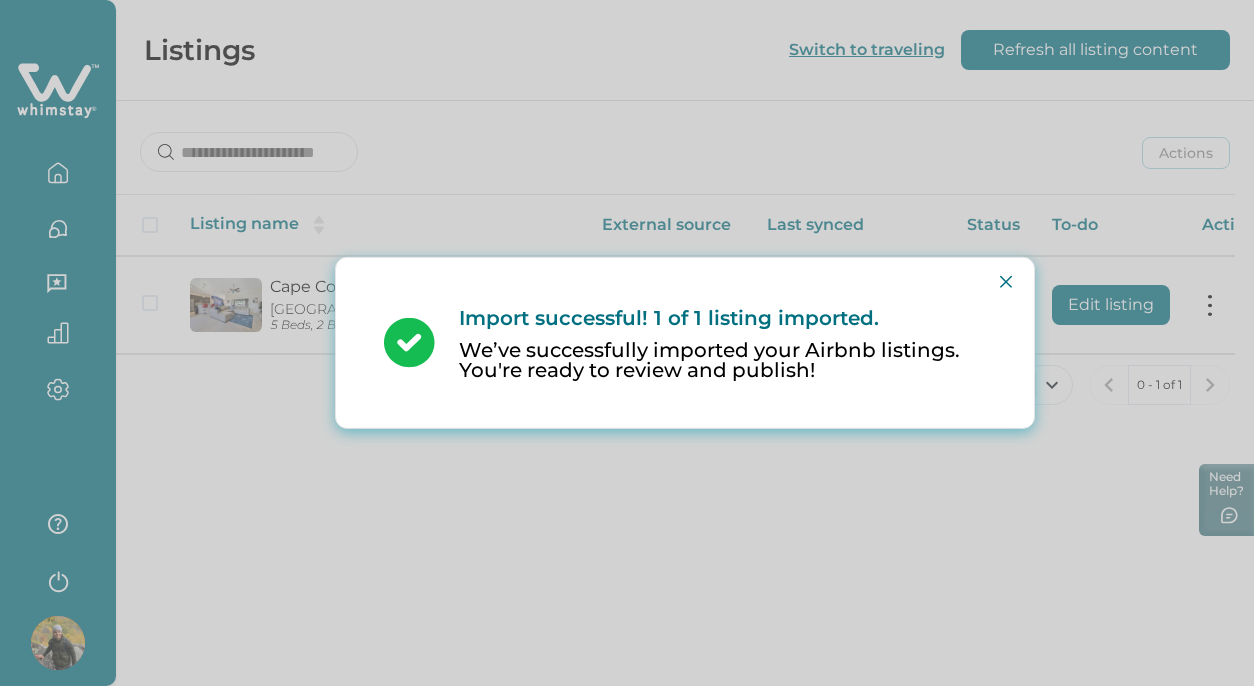 click on "Import successful! 1 of 1 listing imported. We’ve successfully imported your Airbnb listings. You're ready to review and publish!" at bounding box center (627, 343) 